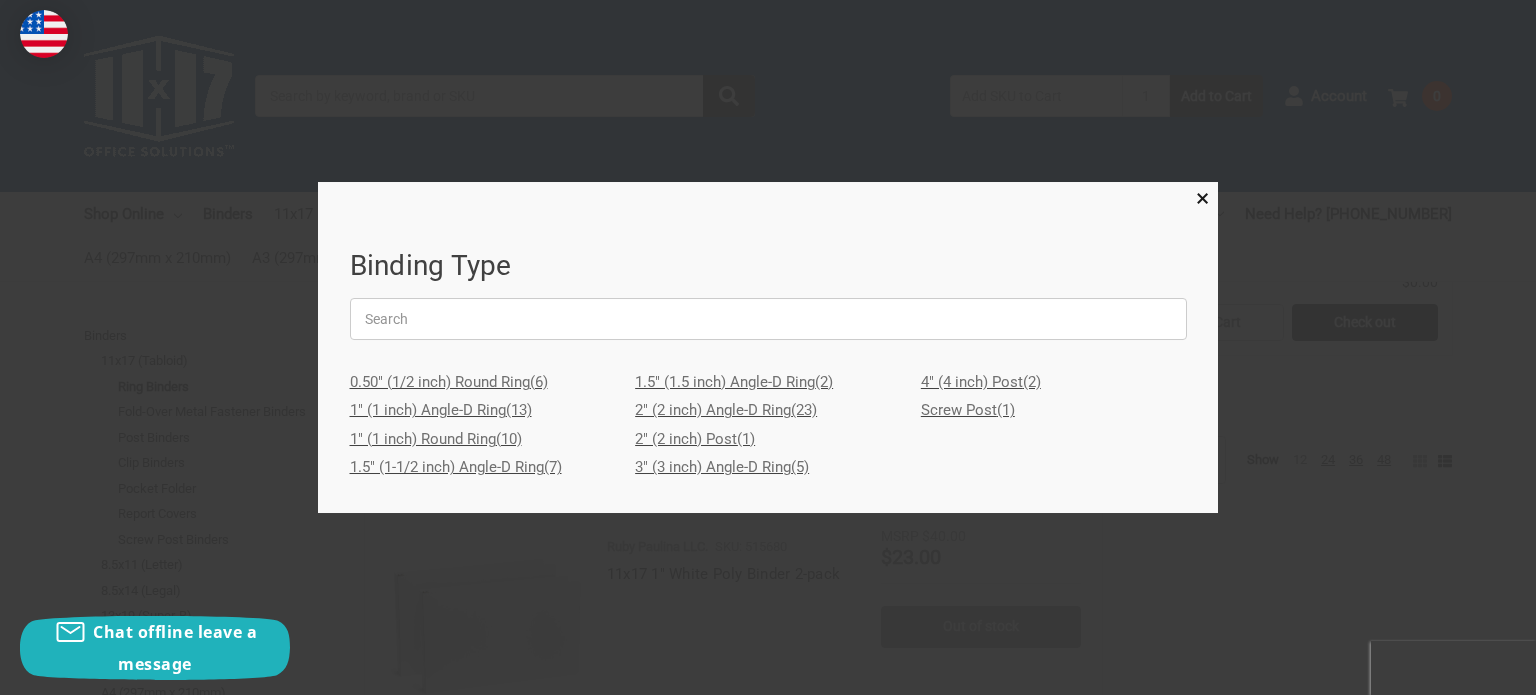scroll, scrollTop: 1166, scrollLeft: 0, axis: vertical 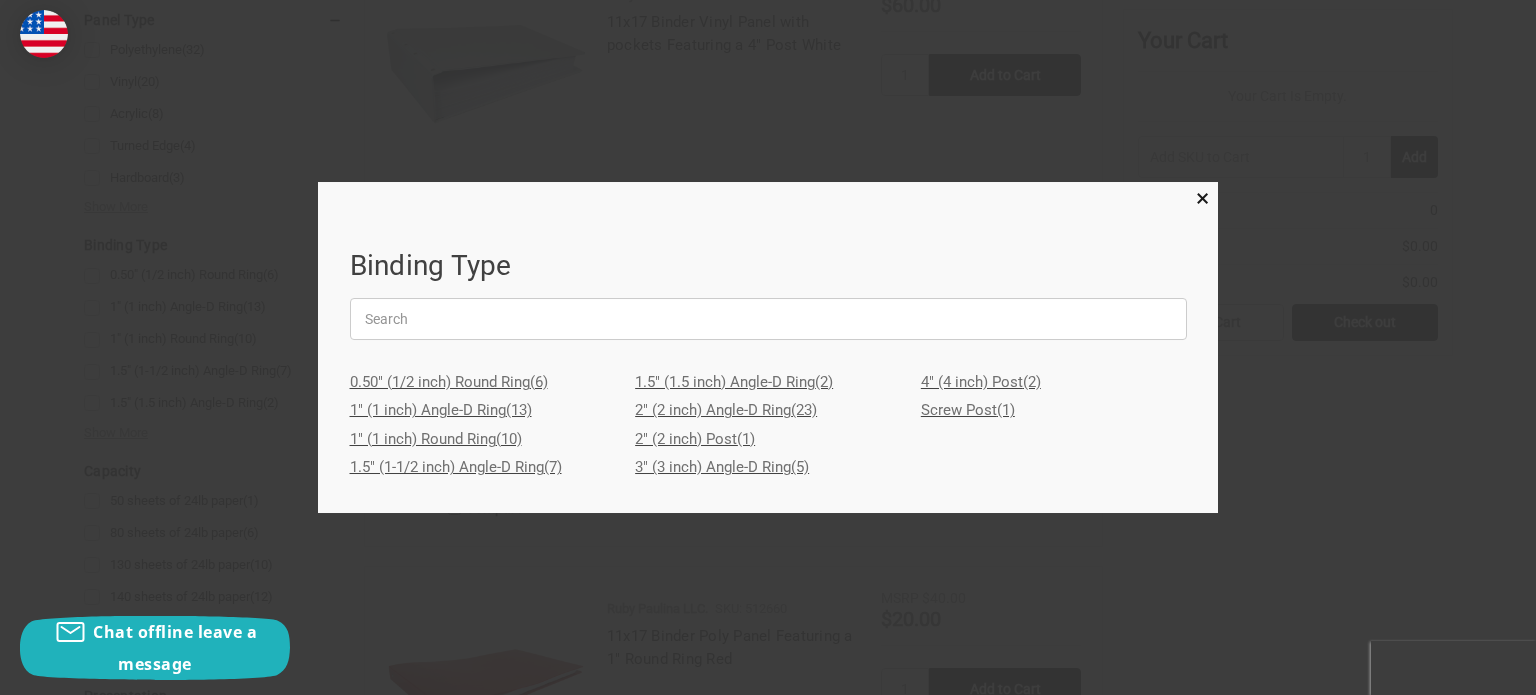 click on "Screw Post
(1)" at bounding box center [1054, 410] 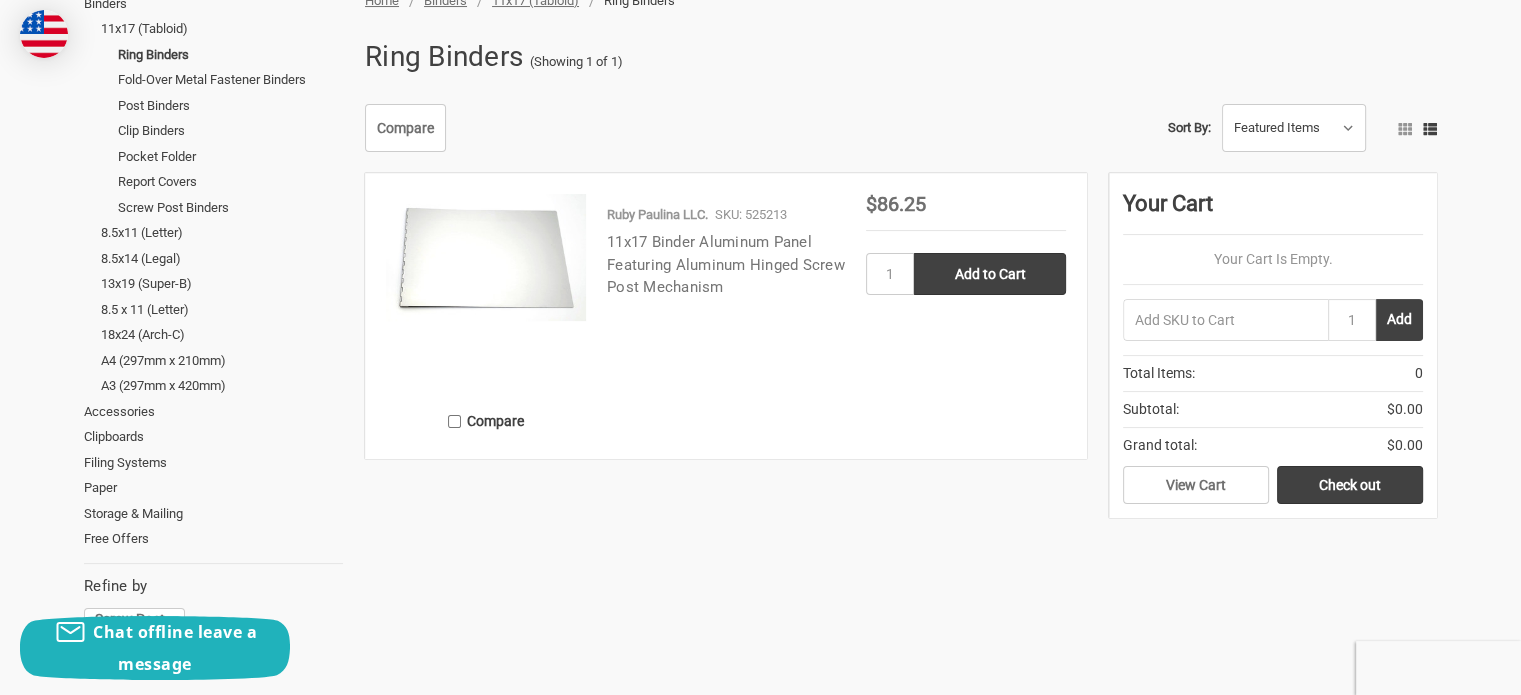 scroll, scrollTop: 333, scrollLeft: 0, axis: vertical 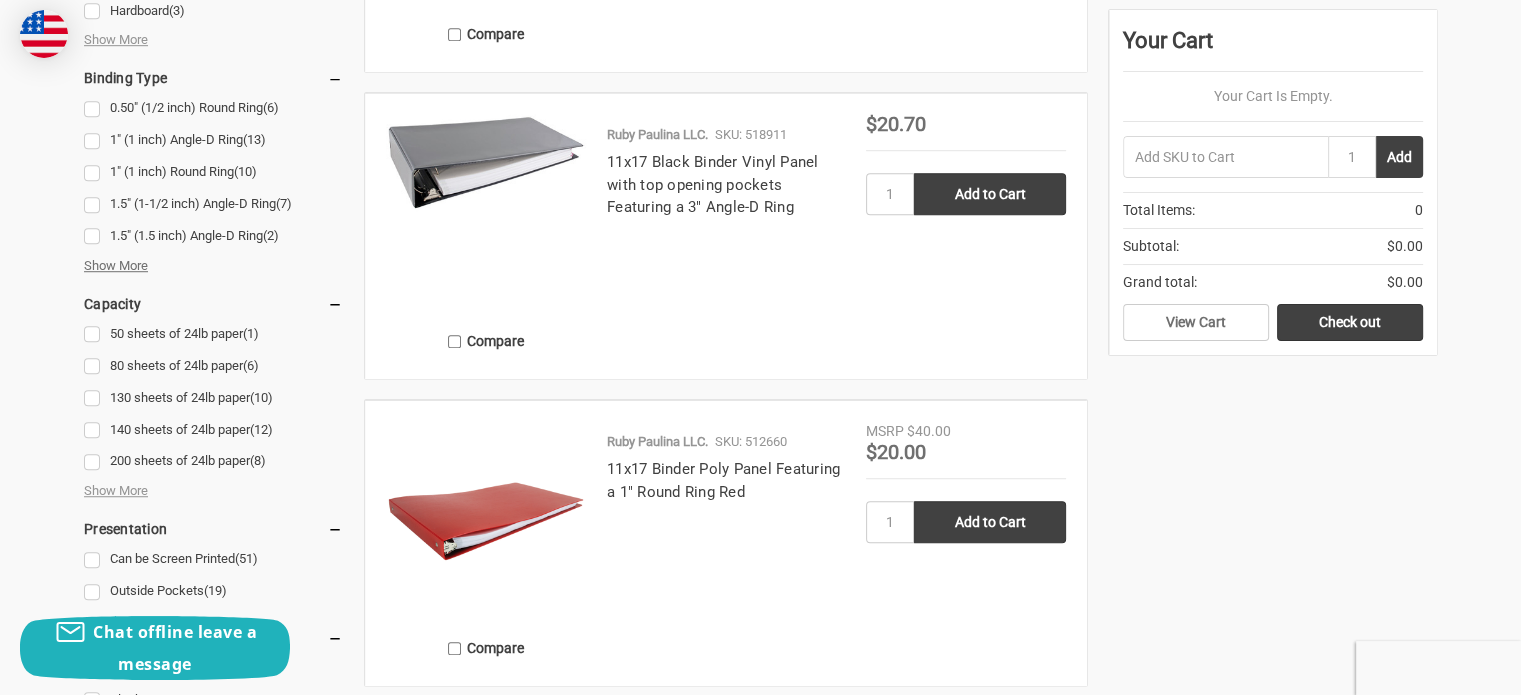 click on "Show More" at bounding box center (116, 266) 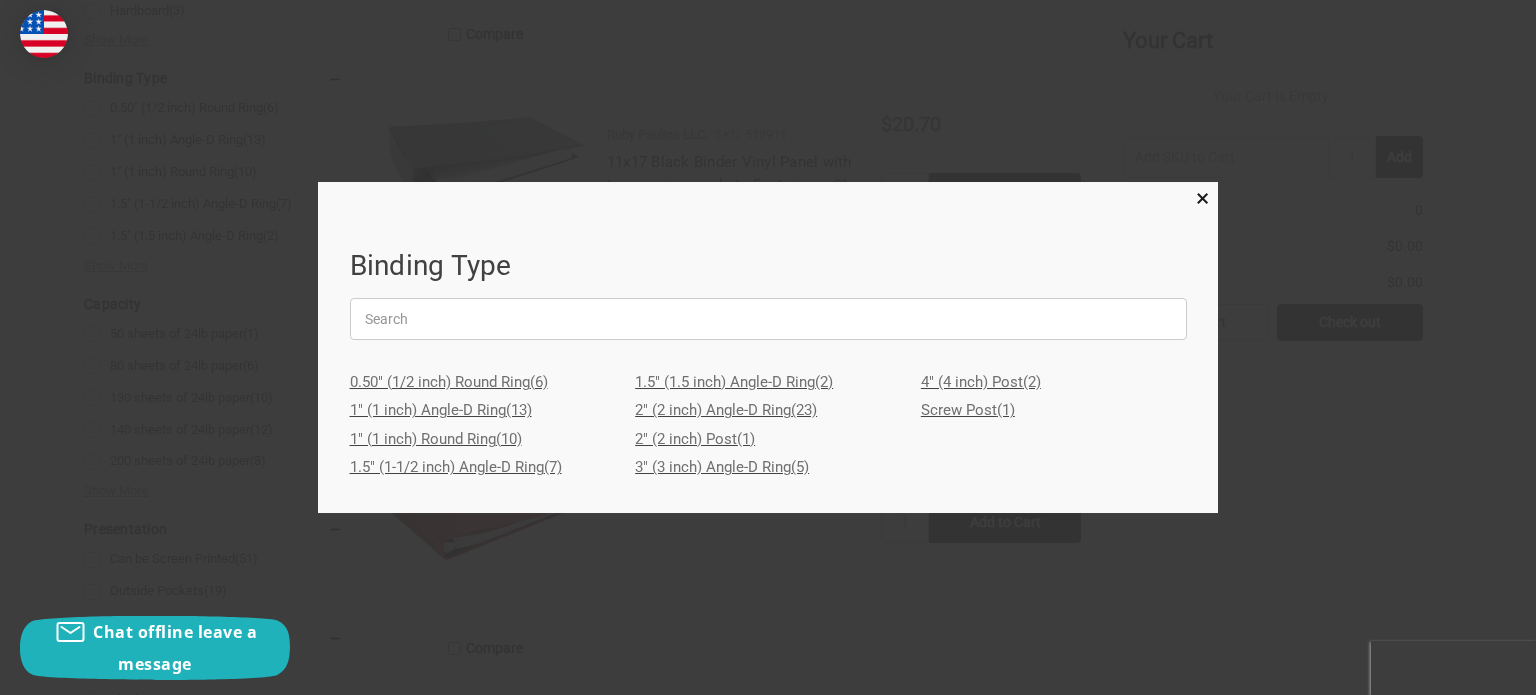 click on "4" (4 inch) Post
(2)" at bounding box center [1054, 382] 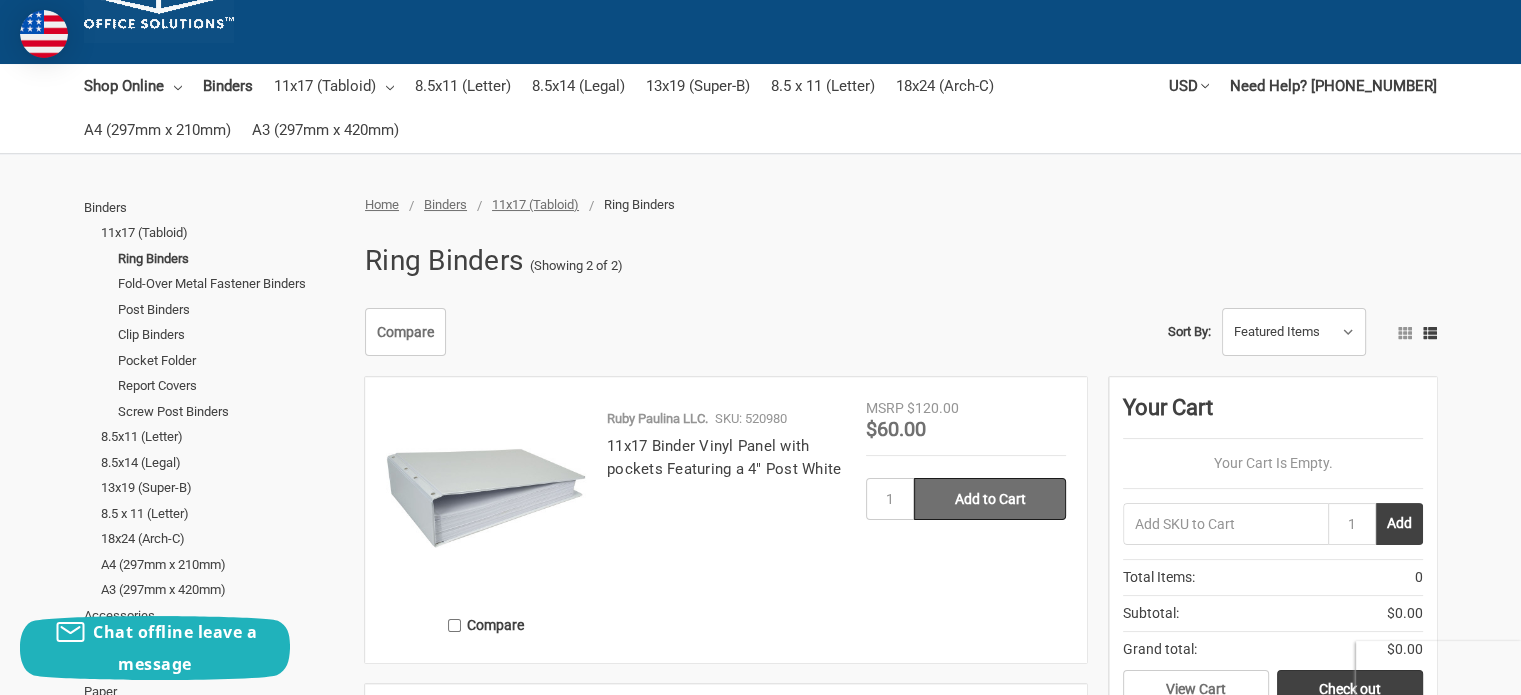 scroll, scrollTop: 166, scrollLeft: 0, axis: vertical 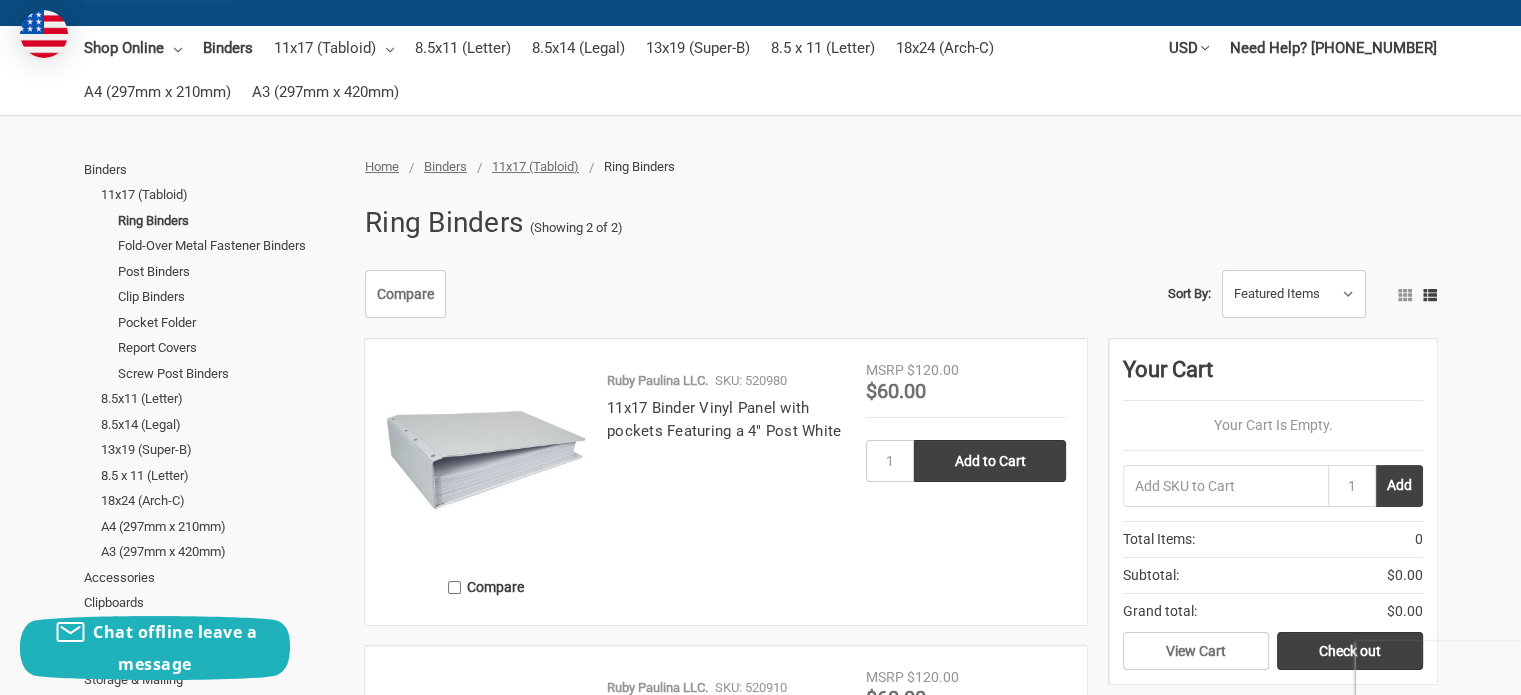 click on "11x17 Binder Vinyl Panel with pockets Featuring a 4" Post White" at bounding box center (726, 419) 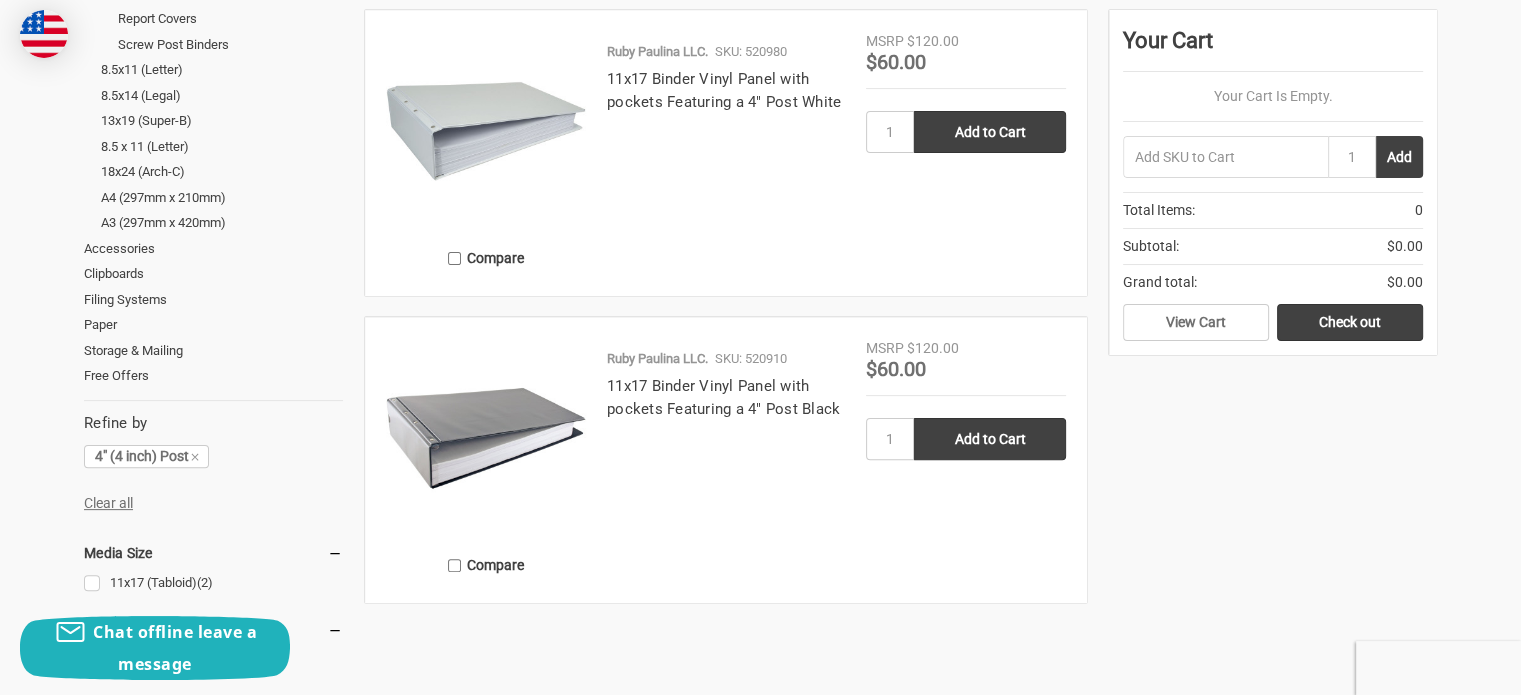 scroll, scrollTop: 500, scrollLeft: 0, axis: vertical 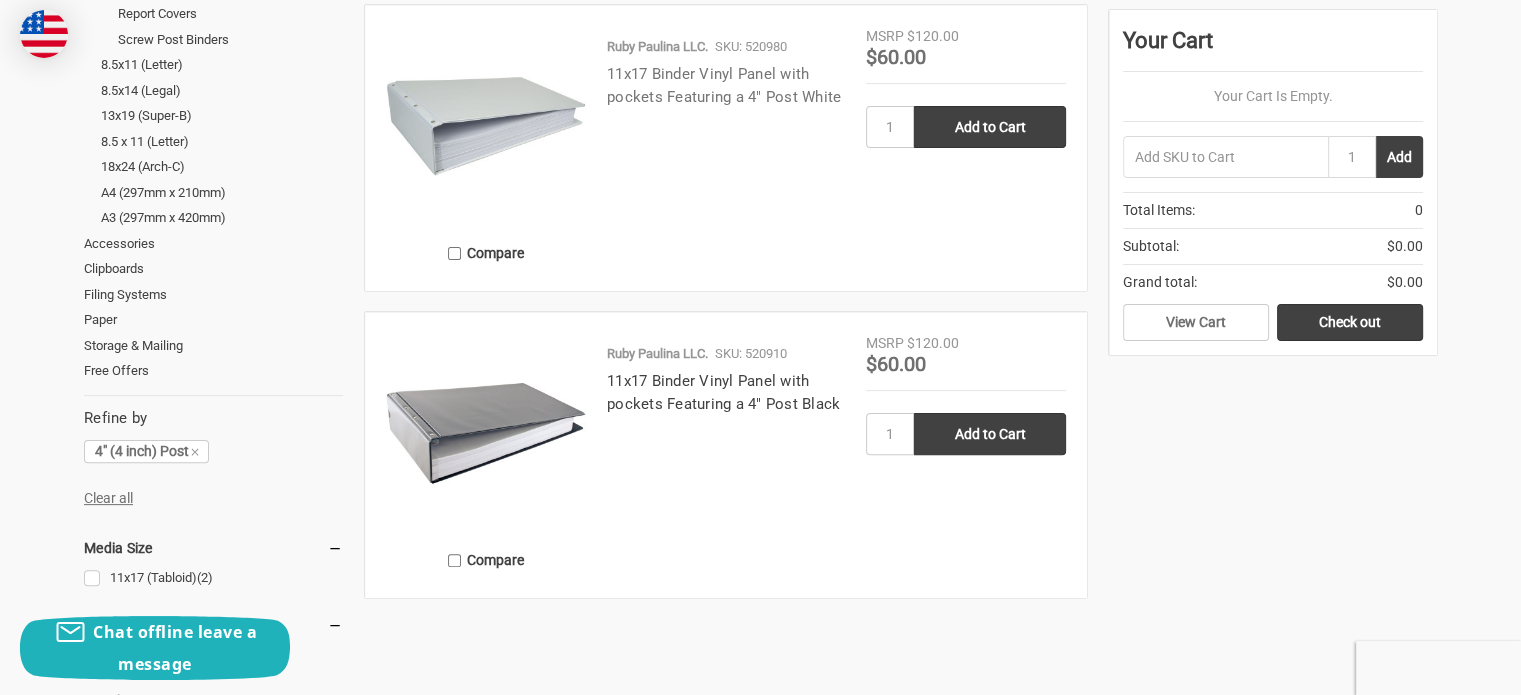 click on "11x17 Binder Vinyl Panel with pockets Featuring a 4" Post White" at bounding box center [724, 85] 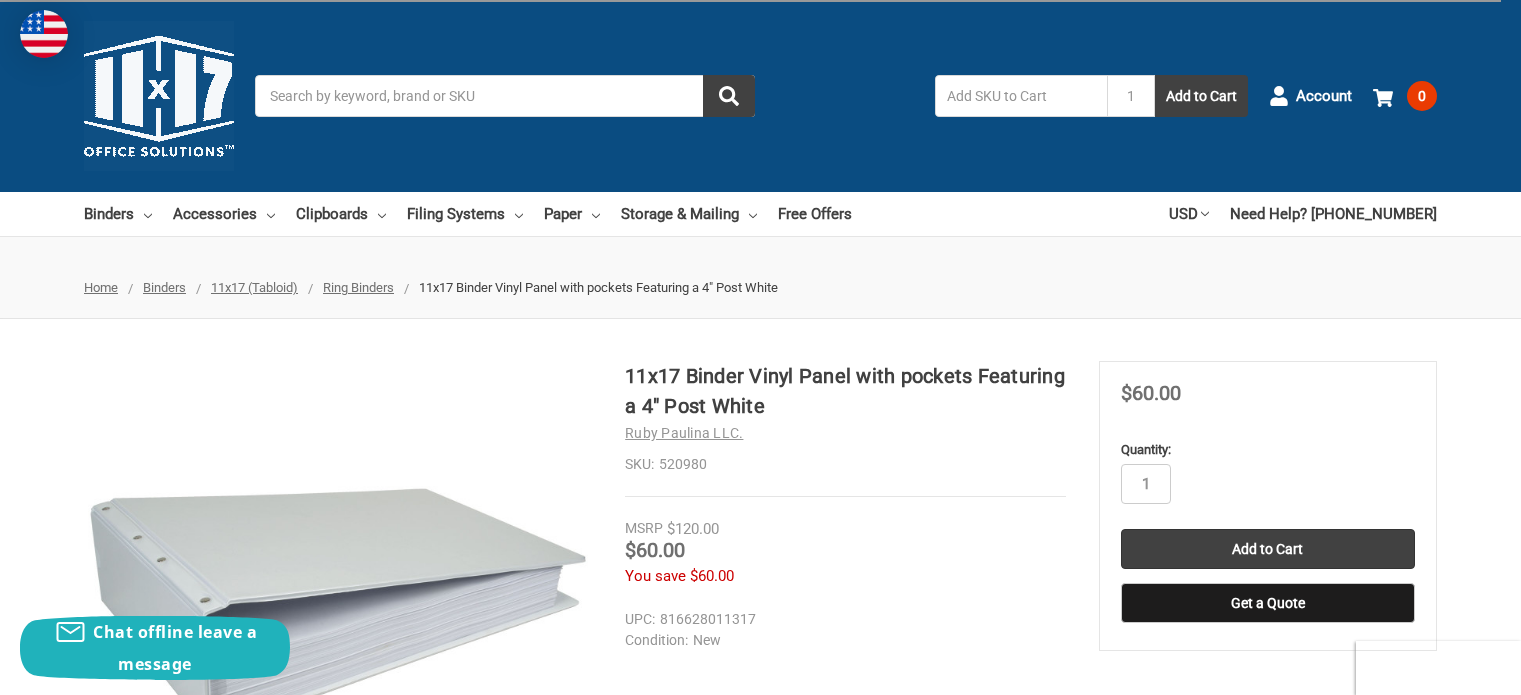 scroll, scrollTop: 333, scrollLeft: 0, axis: vertical 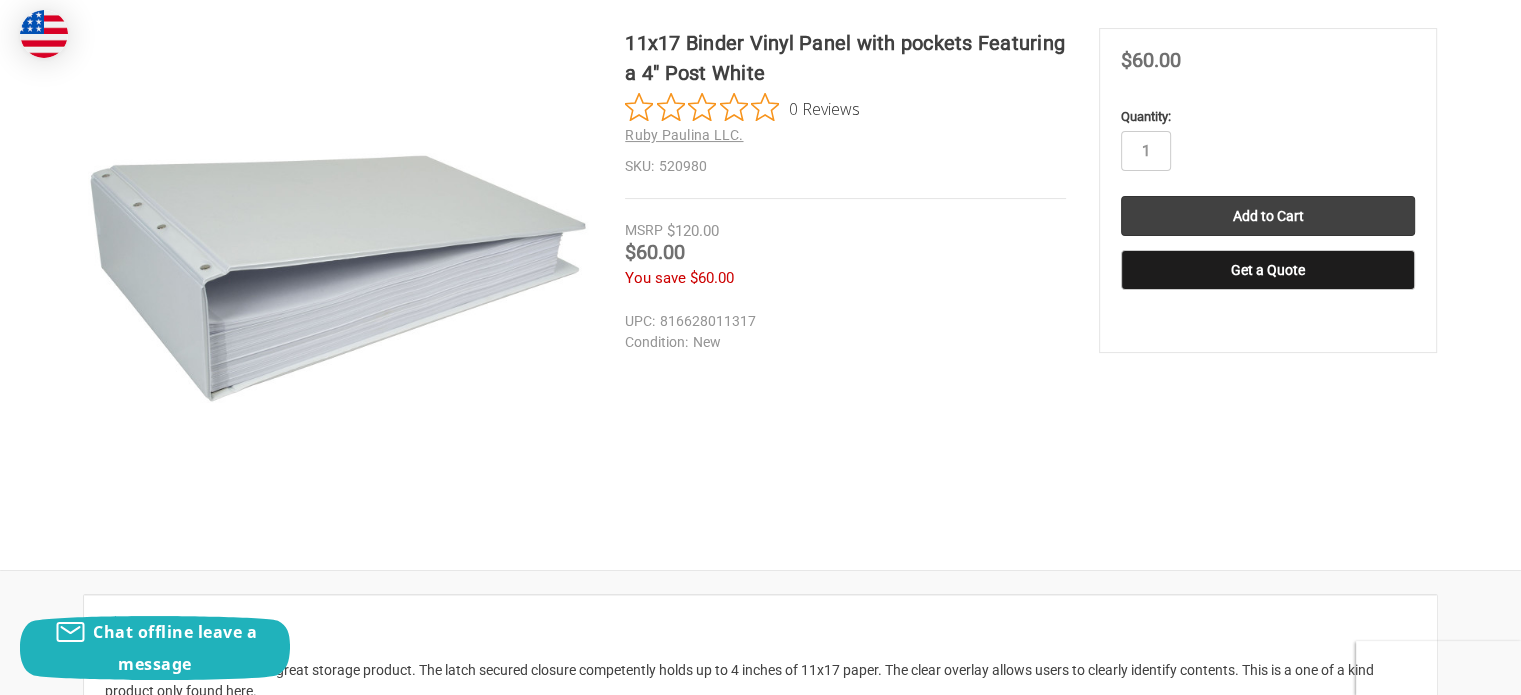 click at bounding box center [338, 278] 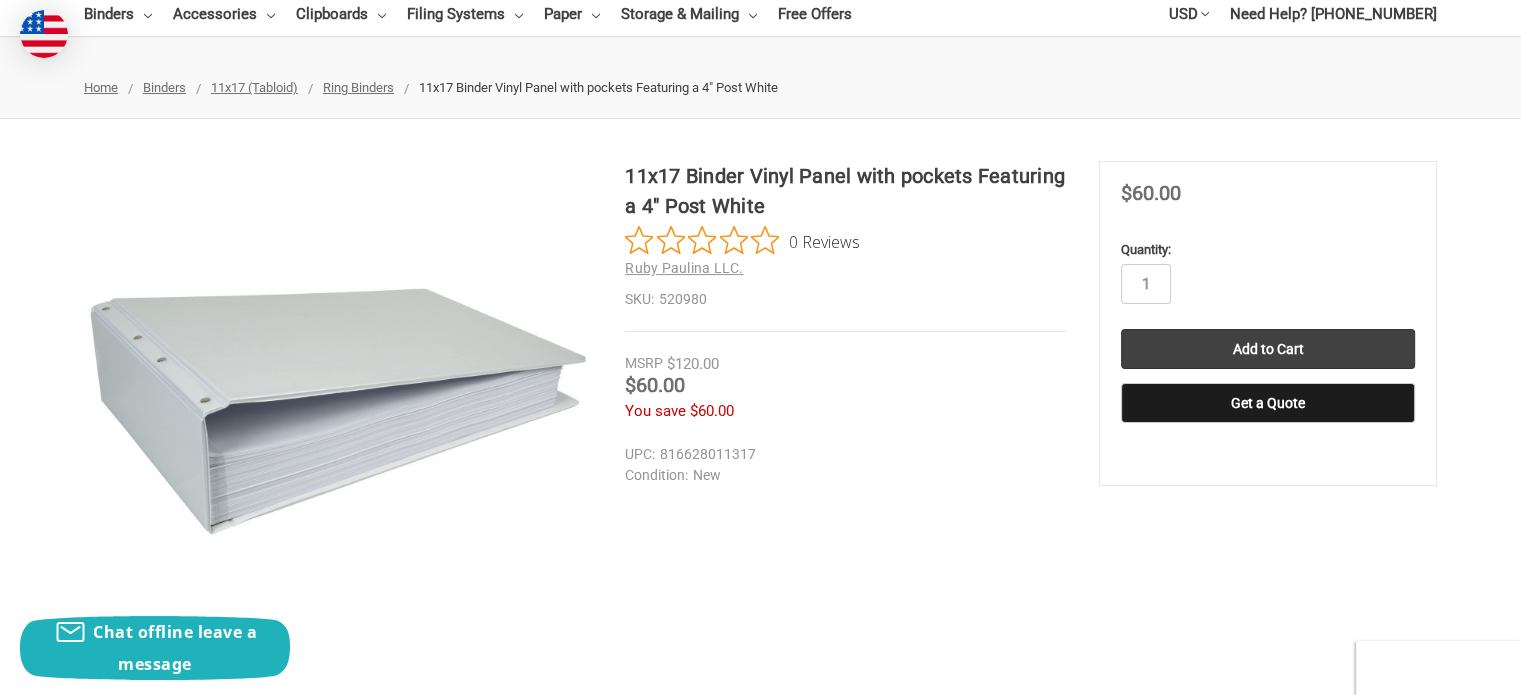 scroll, scrollTop: 333, scrollLeft: 0, axis: vertical 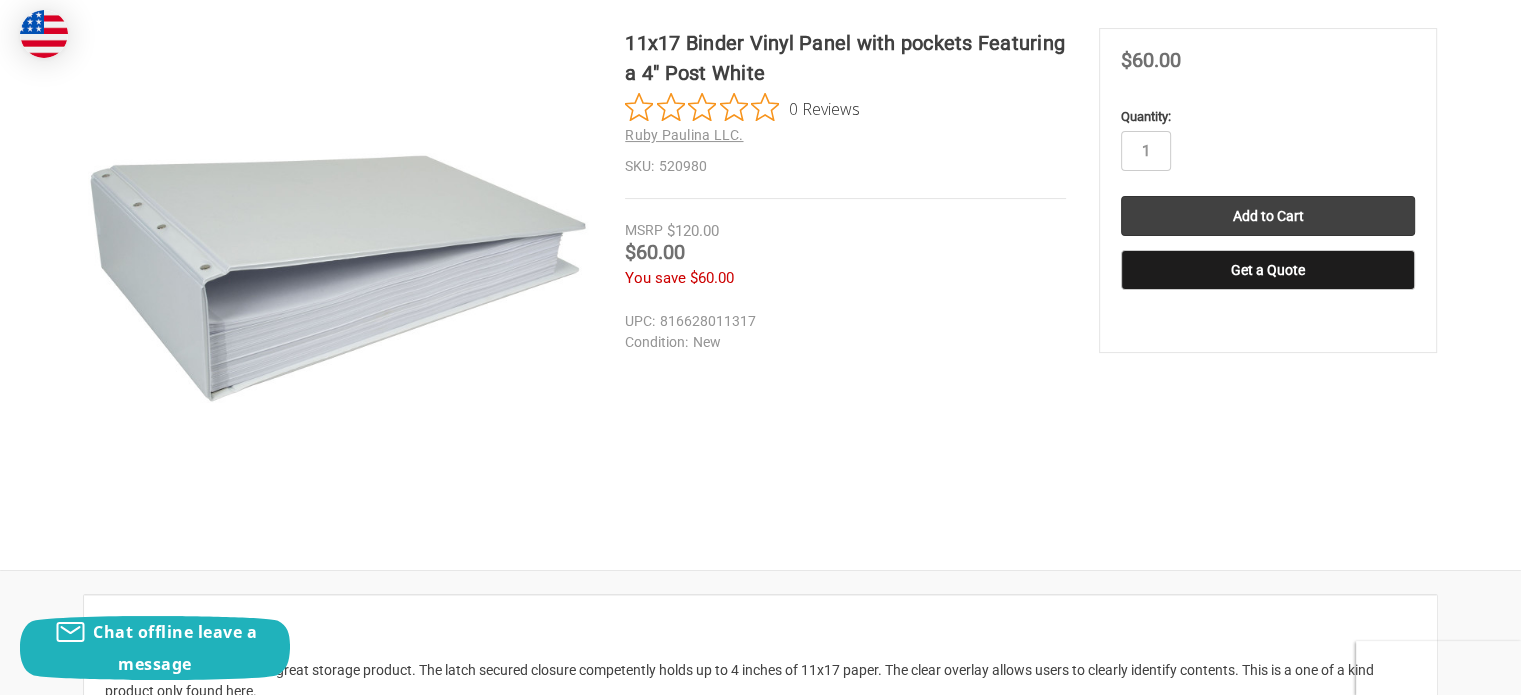 drag, startPoint x: 1046, startPoint y: 298, endPoint x: 957, endPoint y: 312, distance: 90.0944 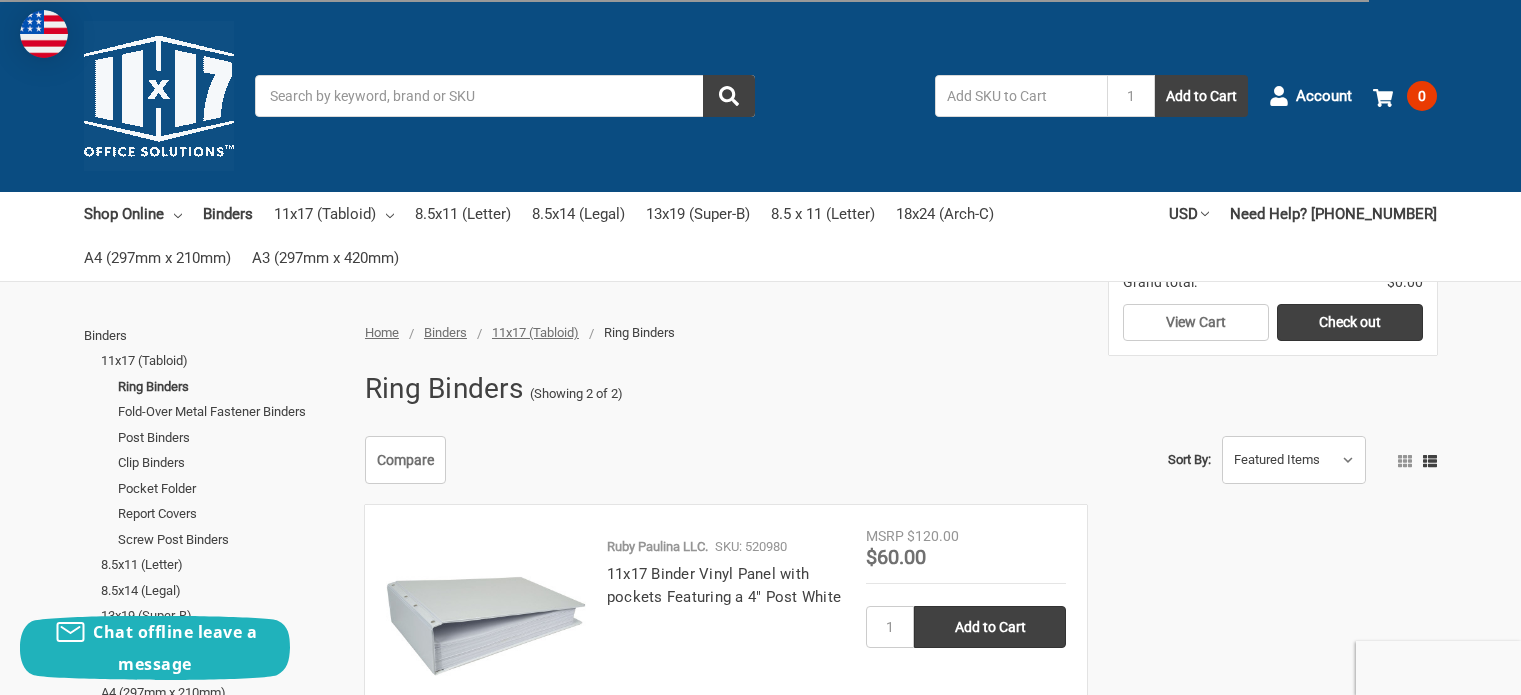 scroll, scrollTop: 500, scrollLeft: 0, axis: vertical 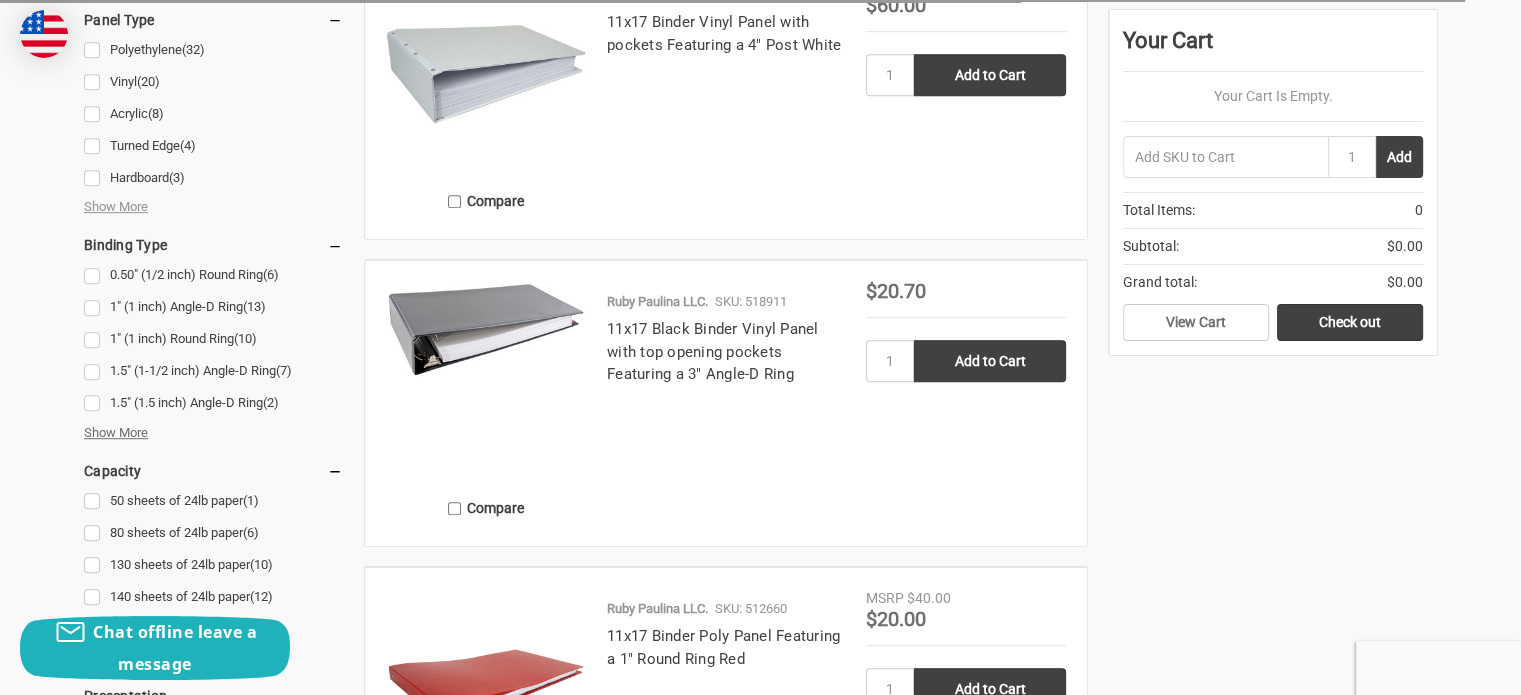 click on "Show More" at bounding box center [116, 433] 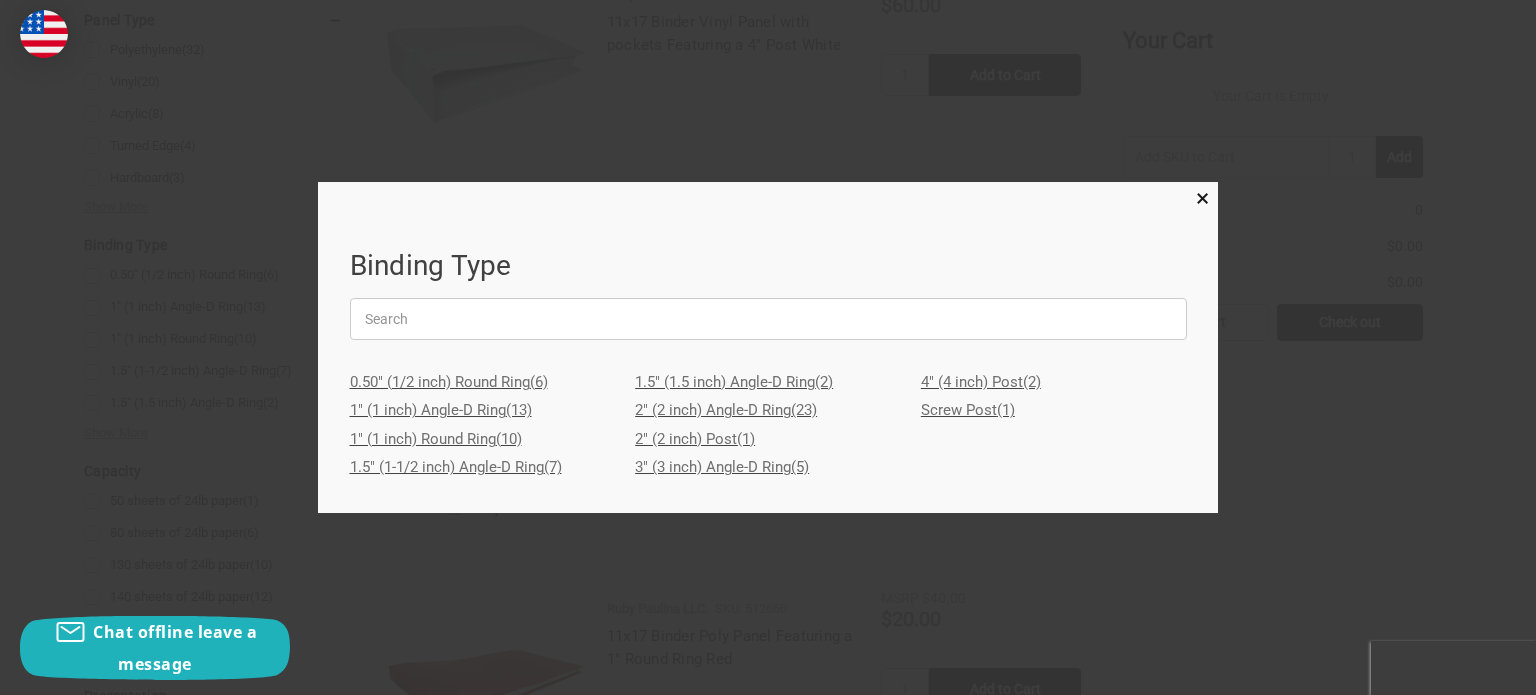 click on "4" (4 inch) Post
(2)" at bounding box center [1054, 382] 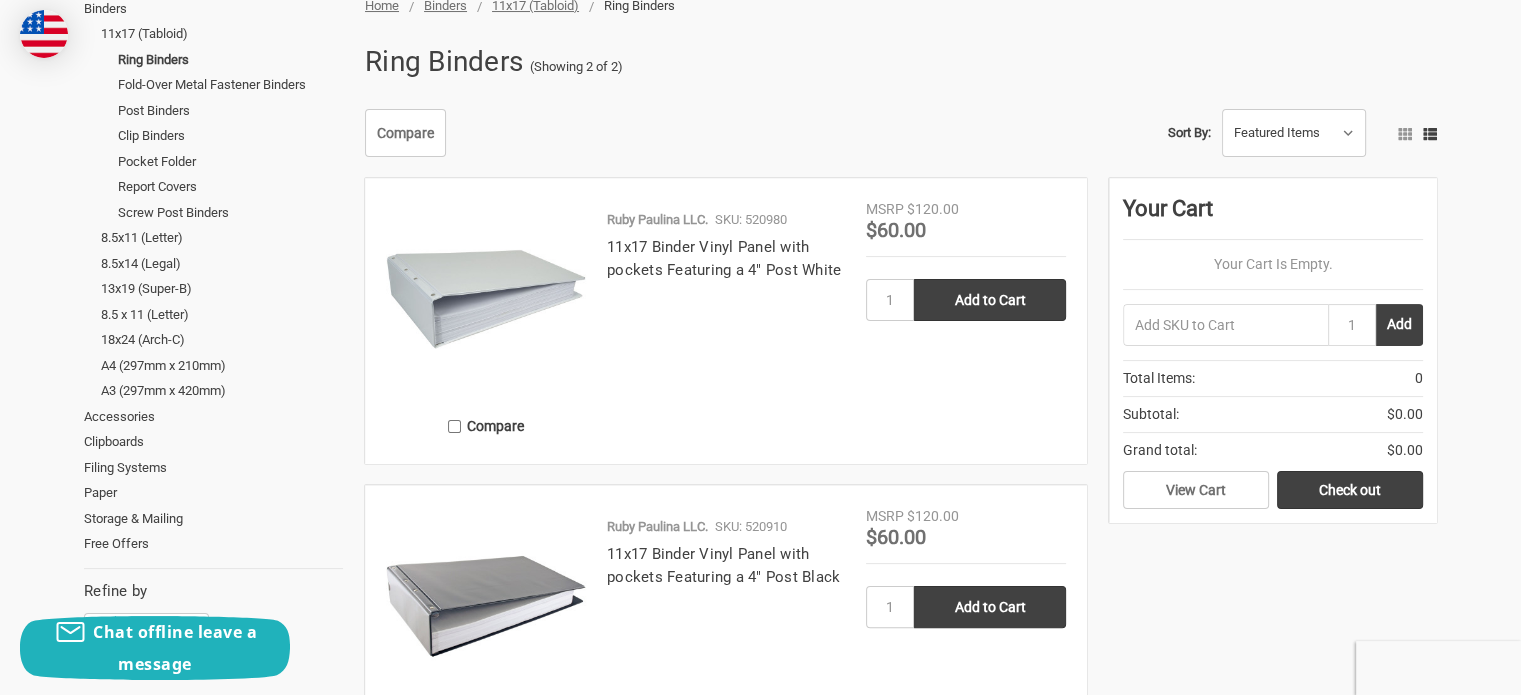 scroll, scrollTop: 333, scrollLeft: 0, axis: vertical 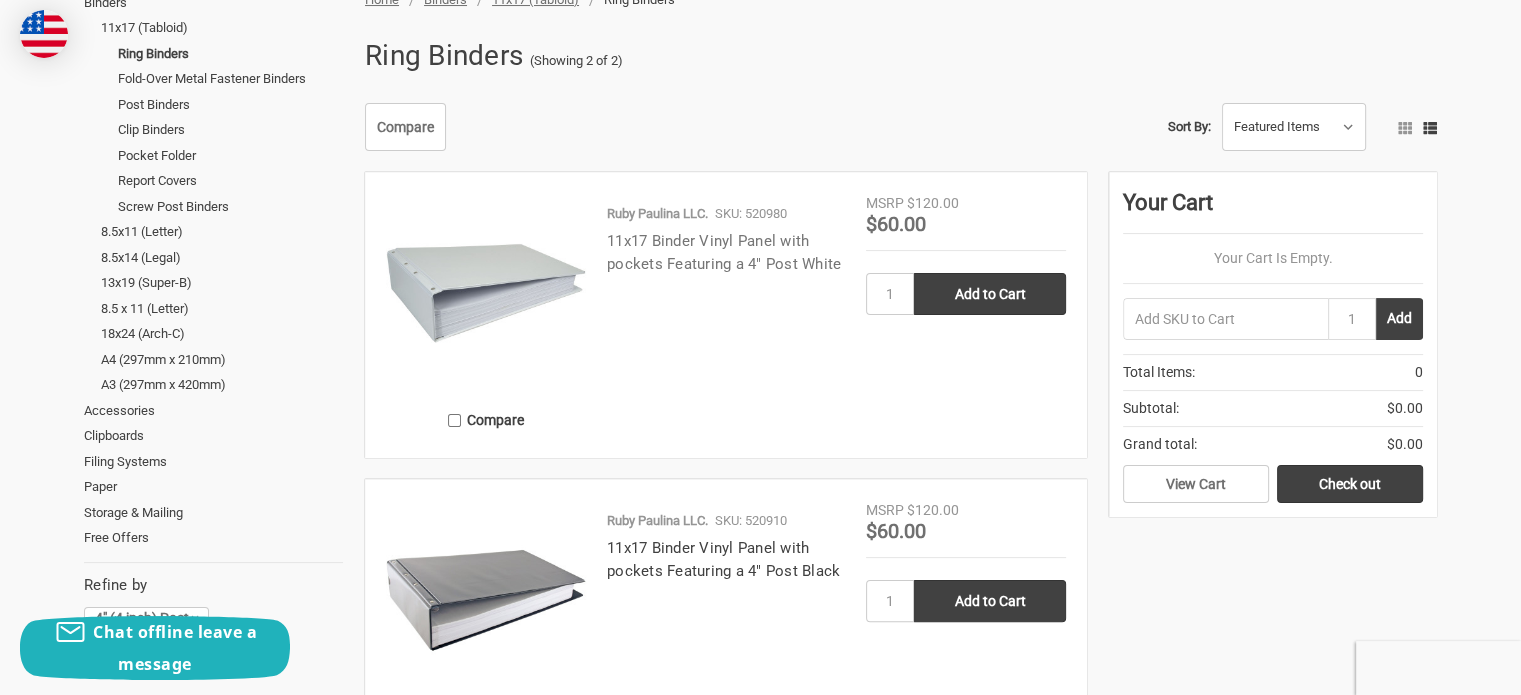 click on "11x17 Binder Vinyl Panel with pockets Featuring a 4" Post White" at bounding box center [724, 252] 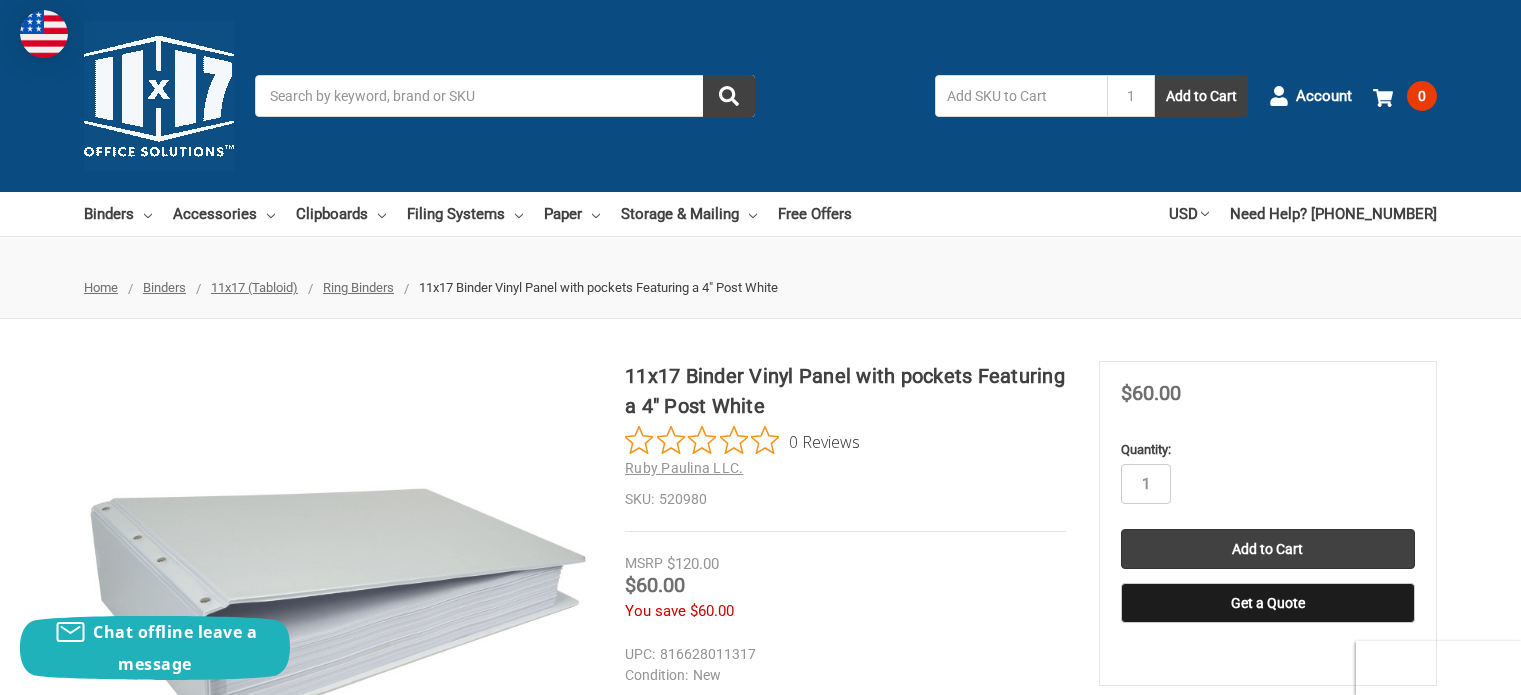scroll, scrollTop: 166, scrollLeft: 0, axis: vertical 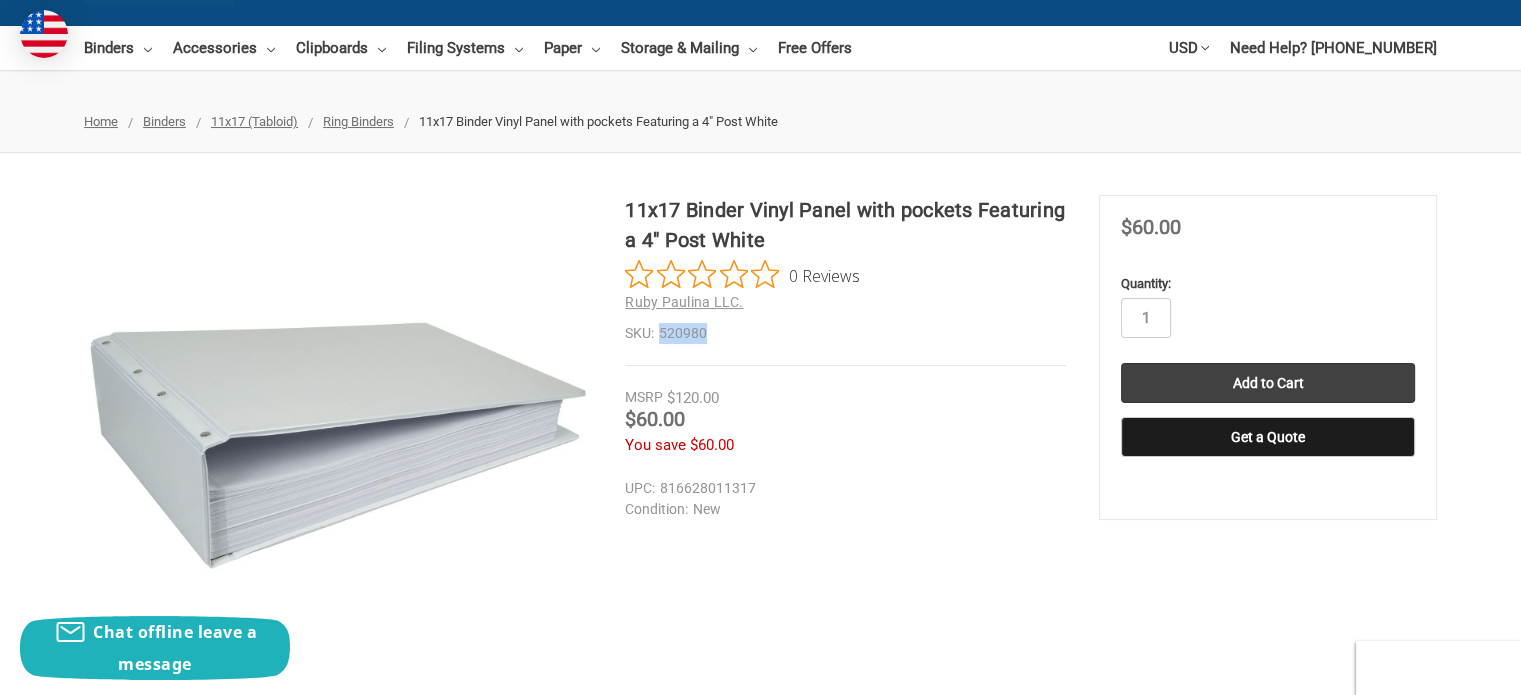 drag, startPoint x: 716, startPoint y: 336, endPoint x: 660, endPoint y: 333, distance: 56.0803 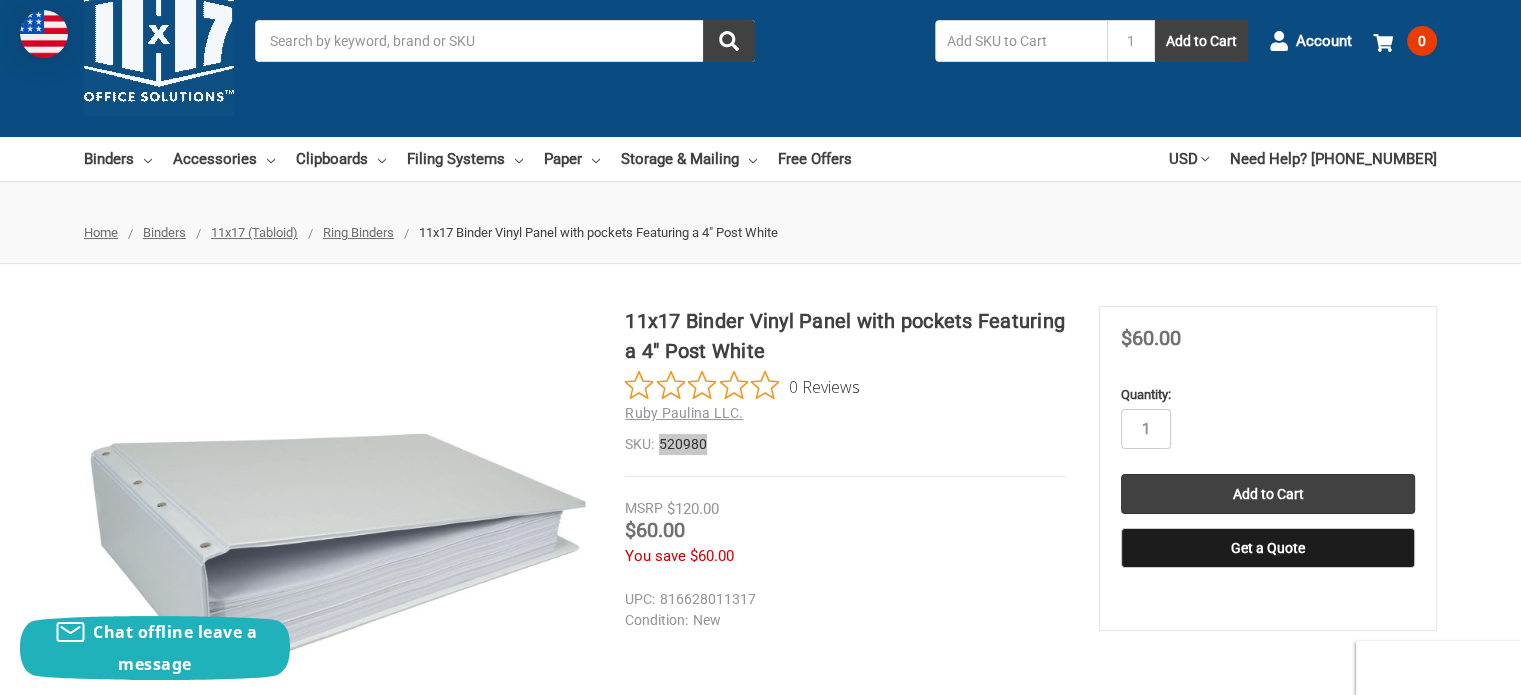 scroll, scrollTop: 0, scrollLeft: 0, axis: both 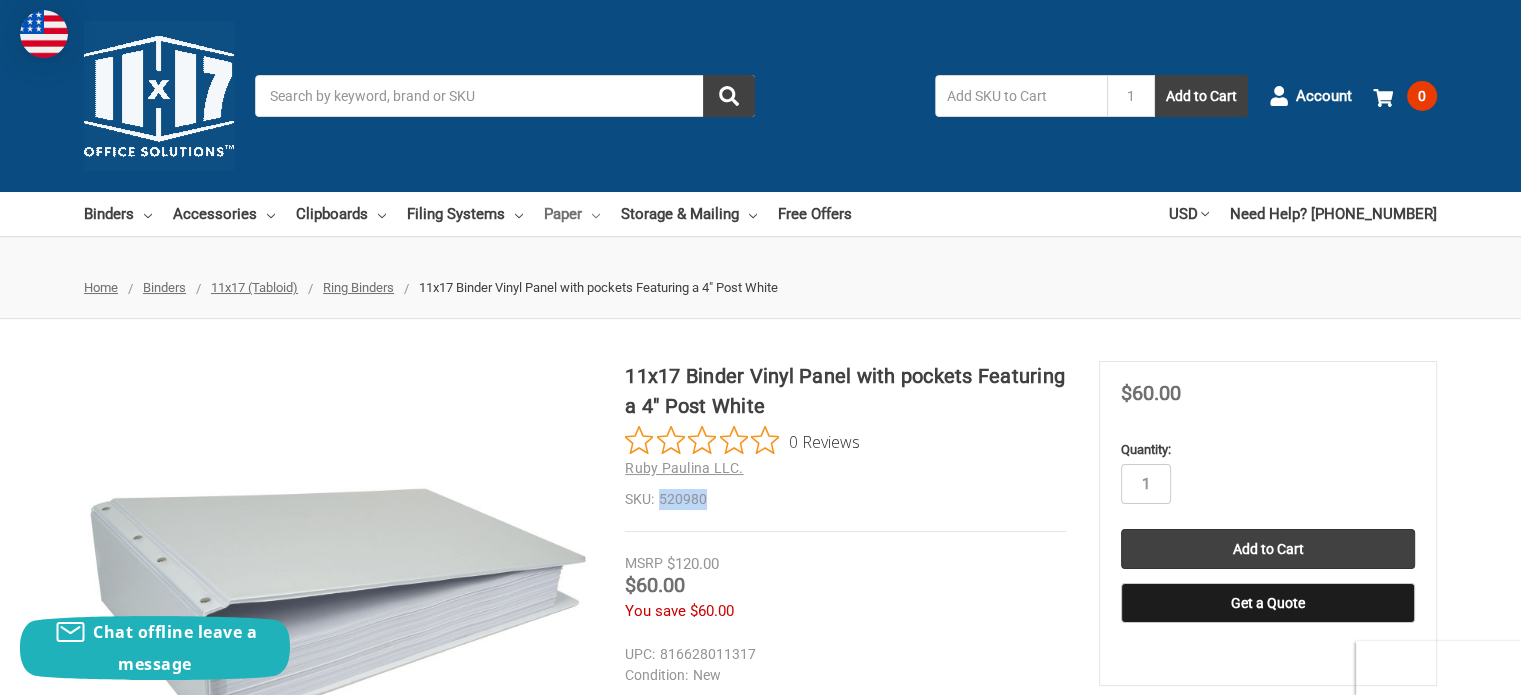 click 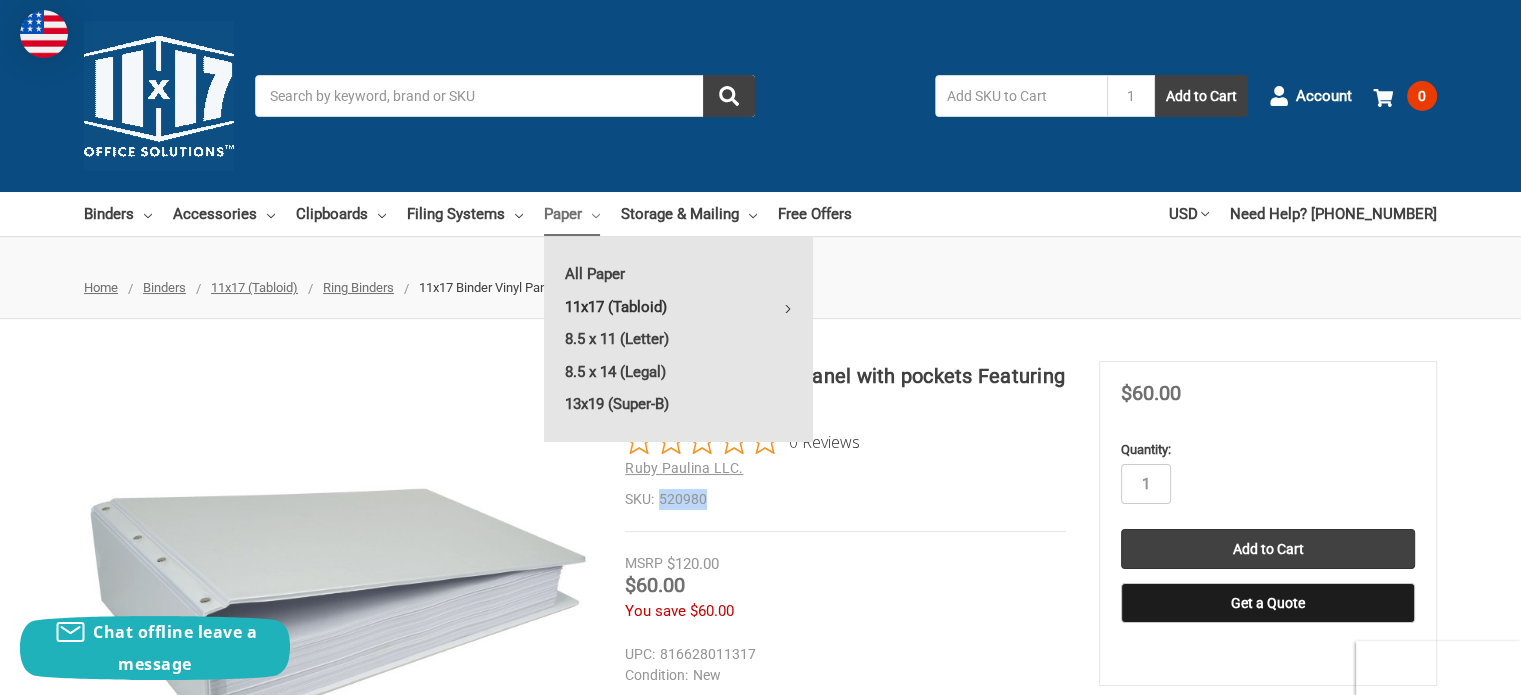 click on "11x17 (Tabloid)" at bounding box center (678, 307) 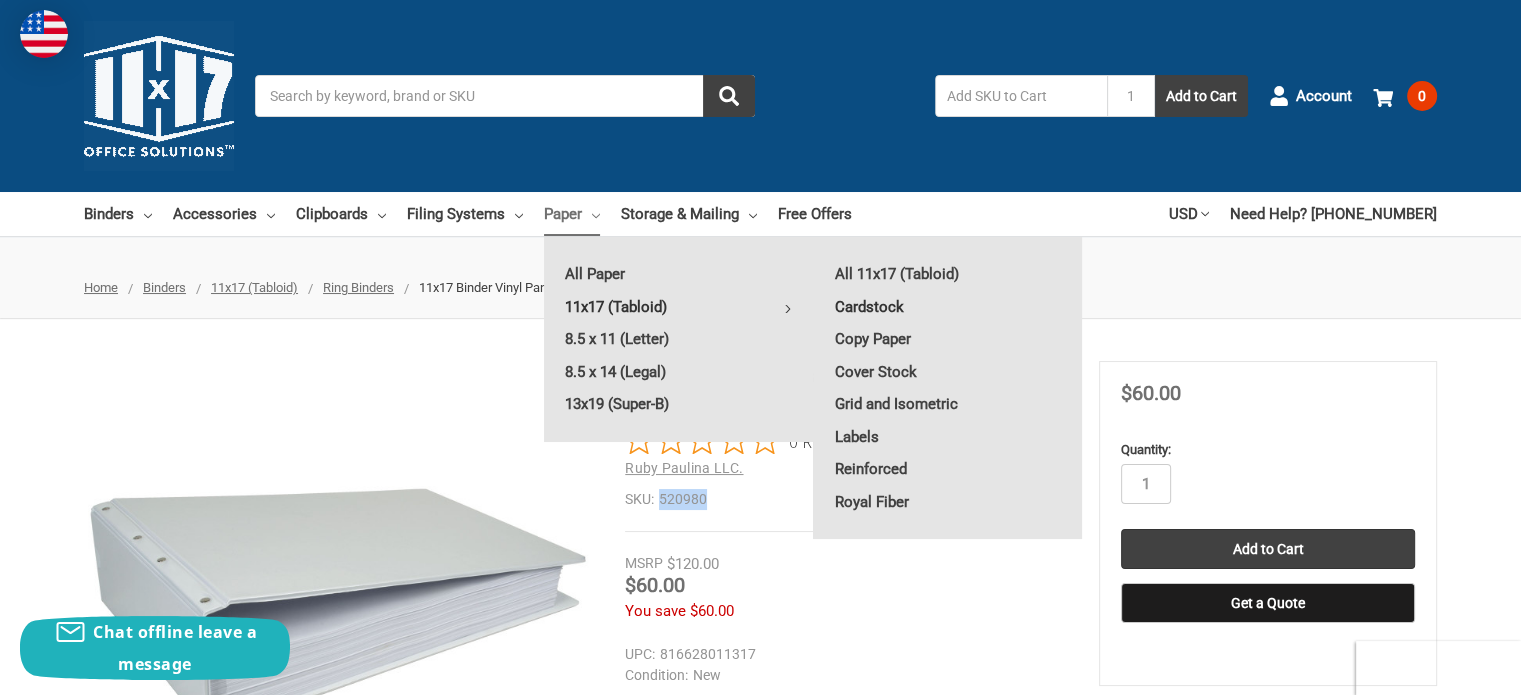 click on "Cardstock" at bounding box center [948, 307] 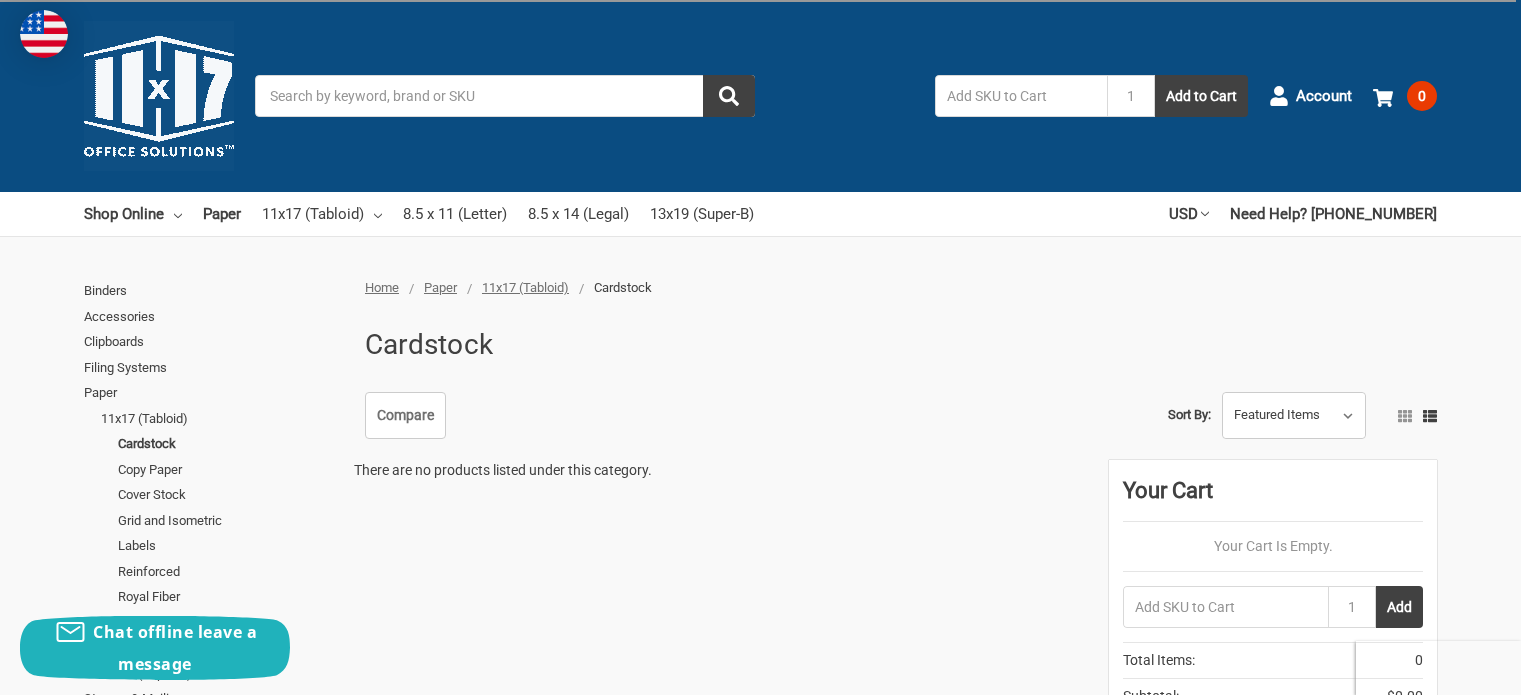 scroll, scrollTop: 0, scrollLeft: 0, axis: both 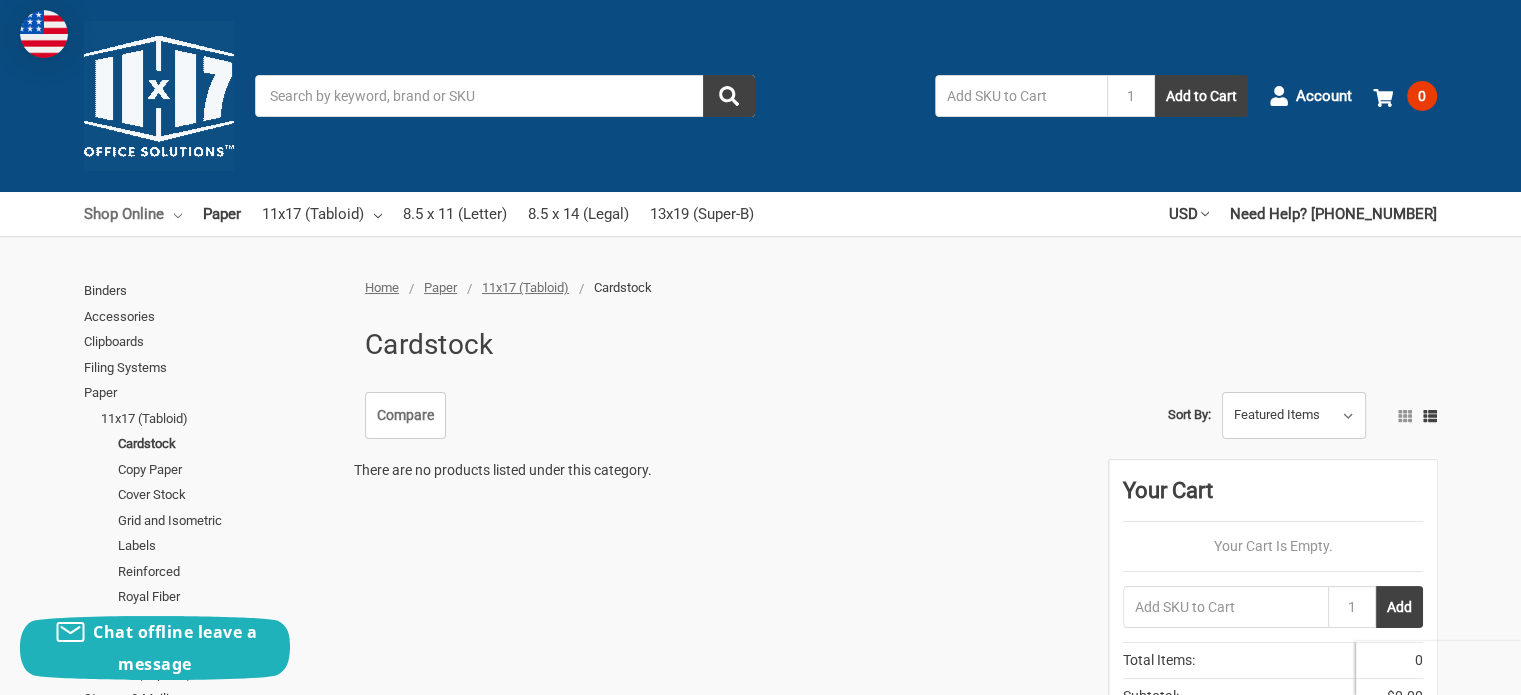click on "Shop Online" at bounding box center [133, 214] 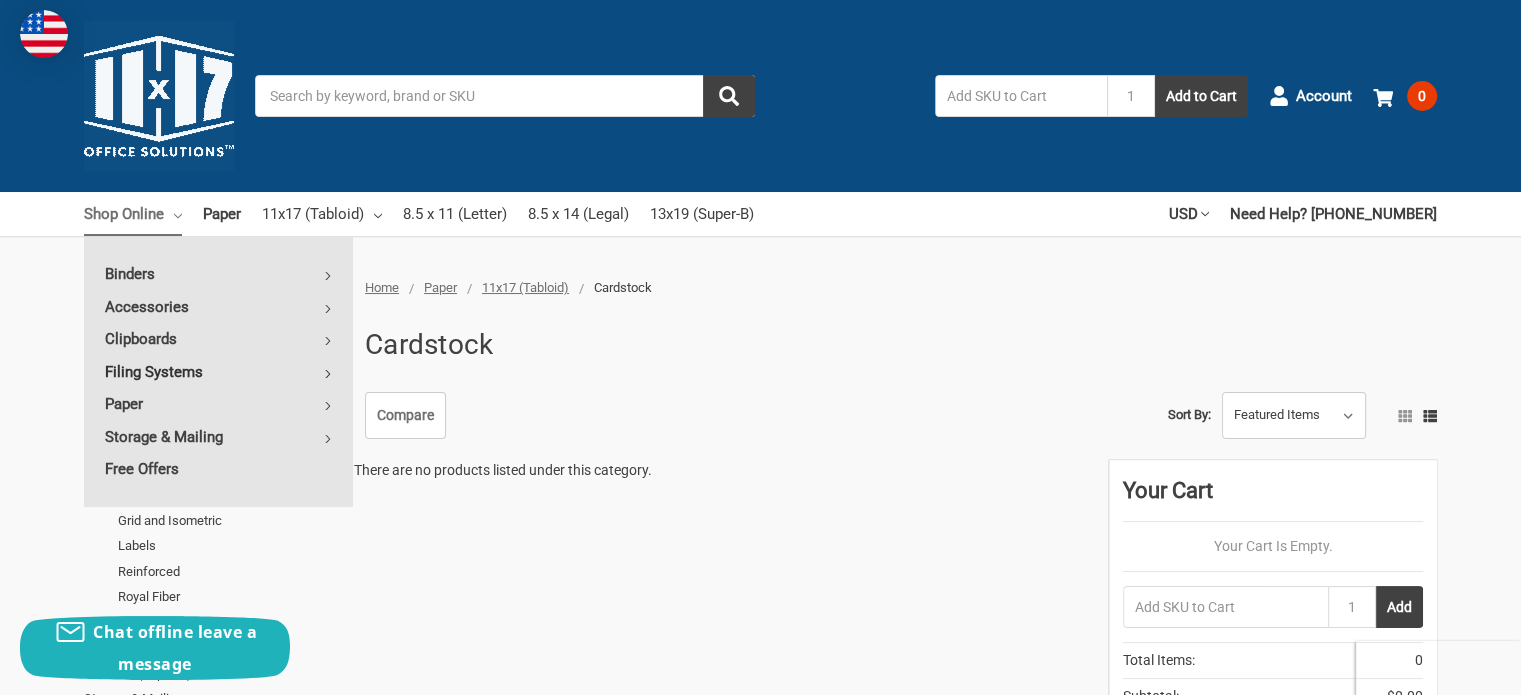 click on "Filing Systems" at bounding box center (218, 372) 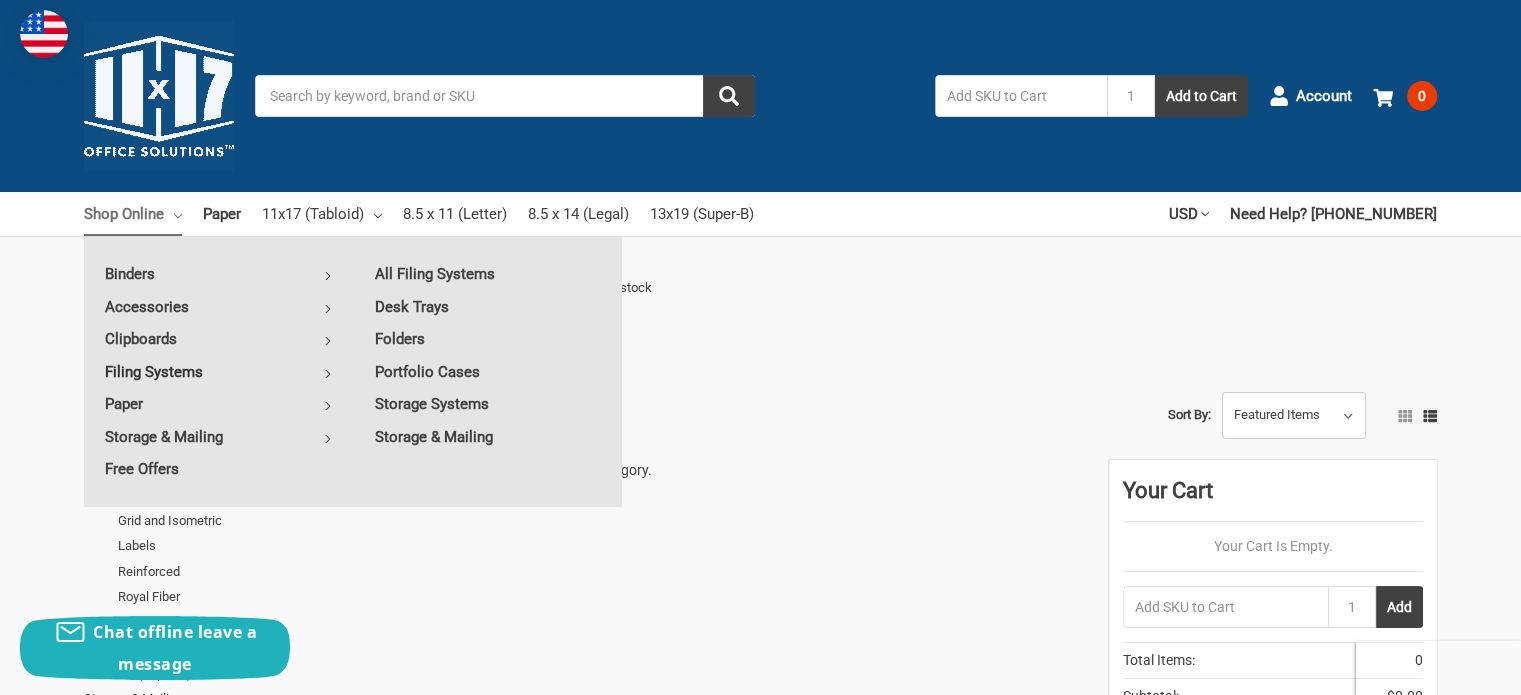click on "Search" at bounding box center [505, 96] 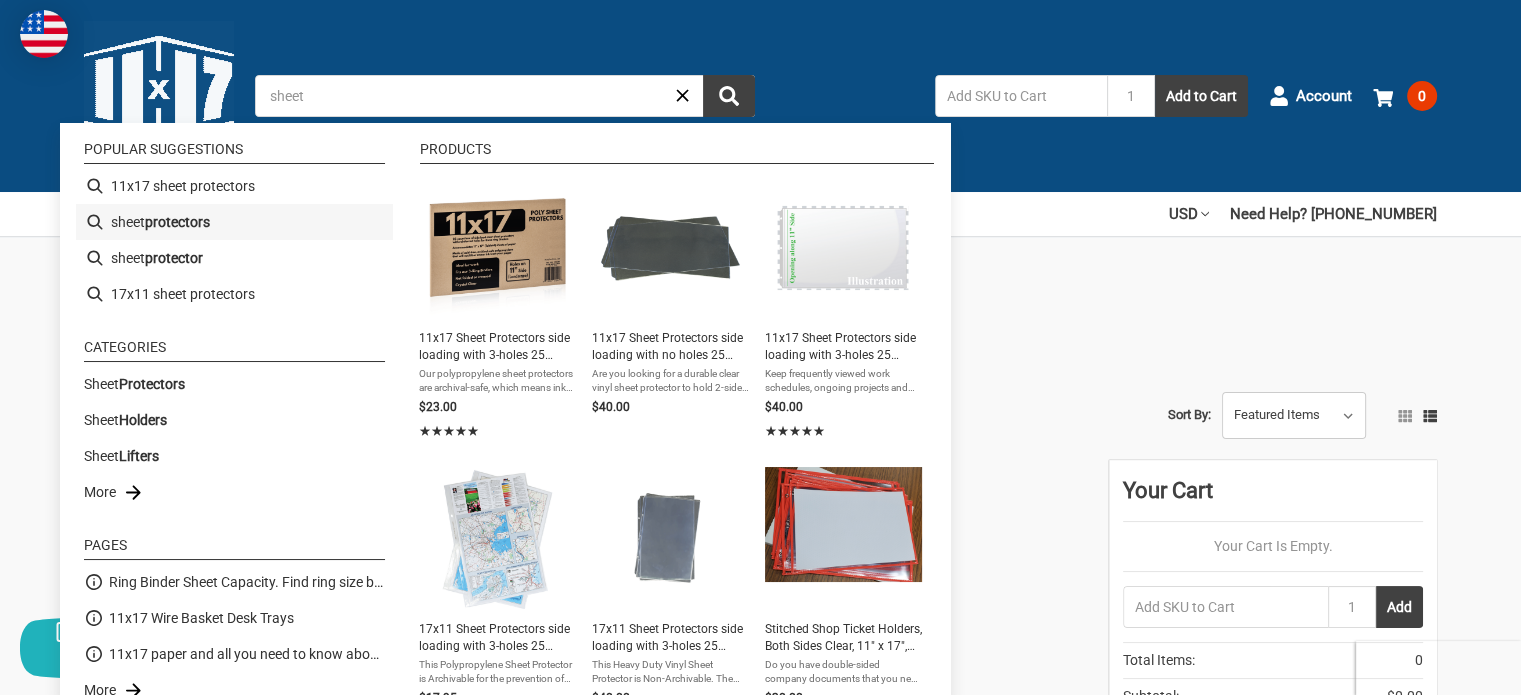 click on "protectors" at bounding box center (177, 222) 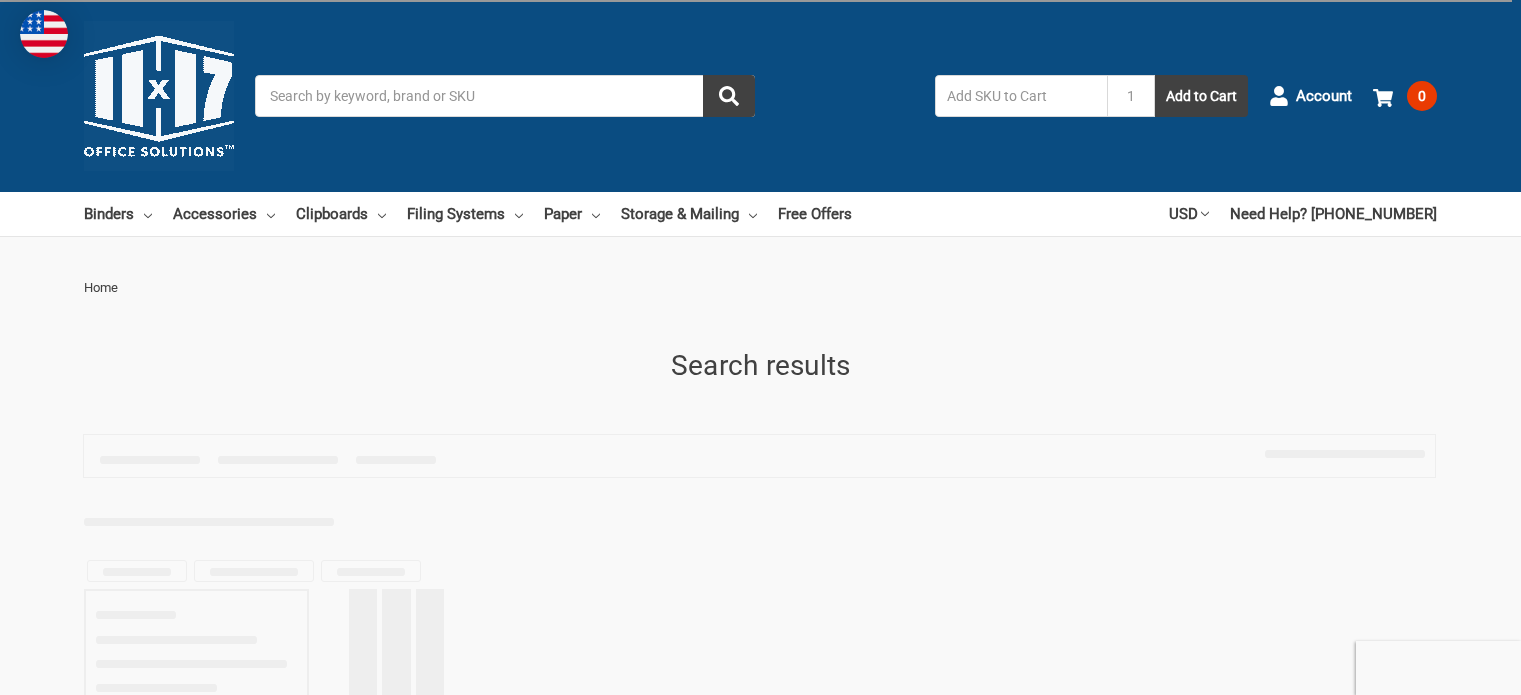 scroll, scrollTop: 0, scrollLeft: 0, axis: both 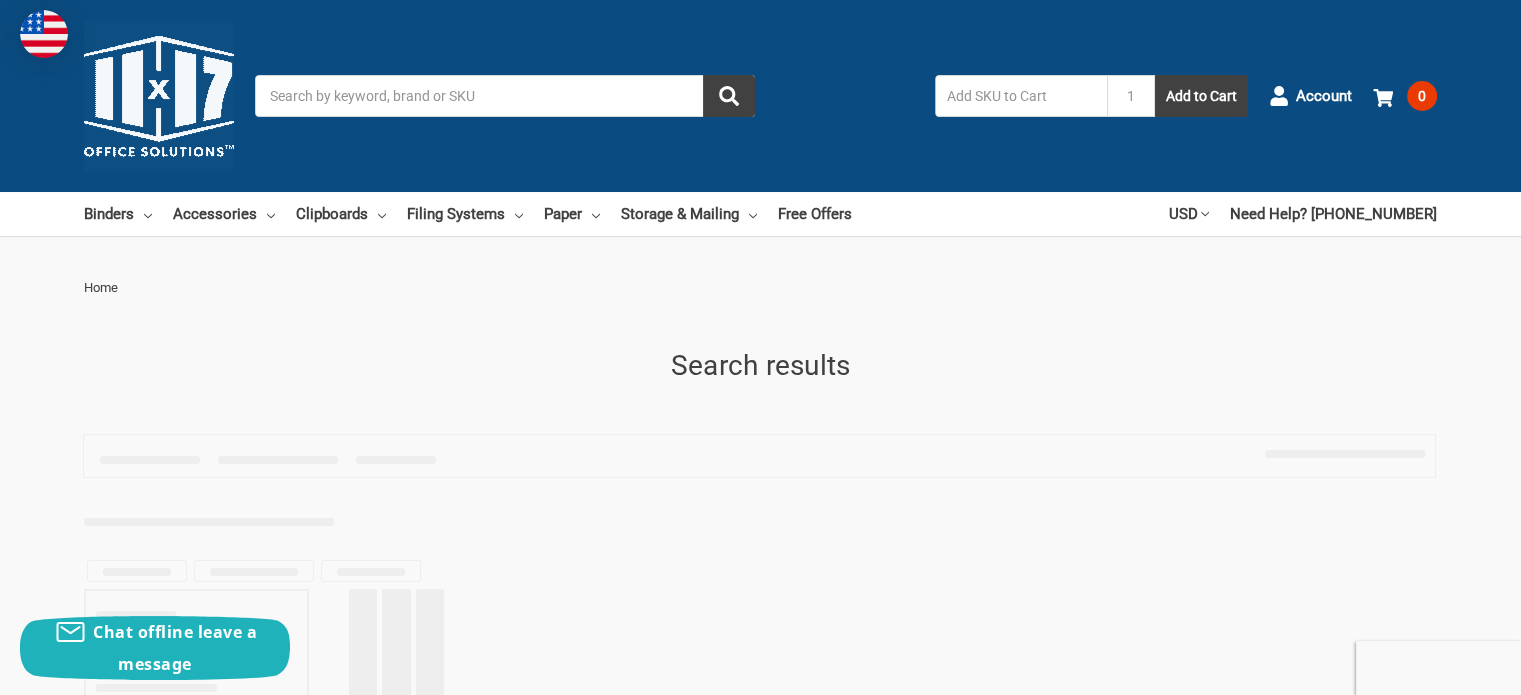 type on "sheet protectors" 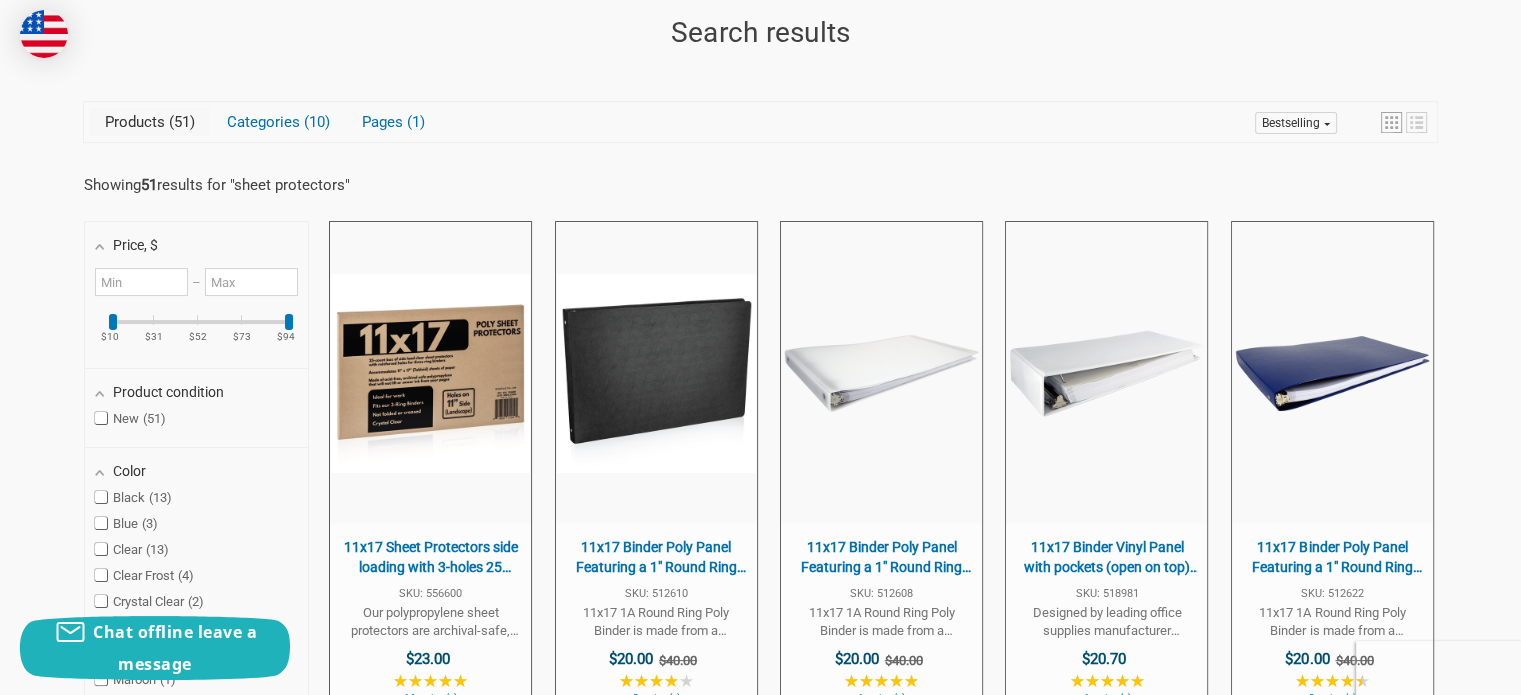 scroll, scrollTop: 500, scrollLeft: 0, axis: vertical 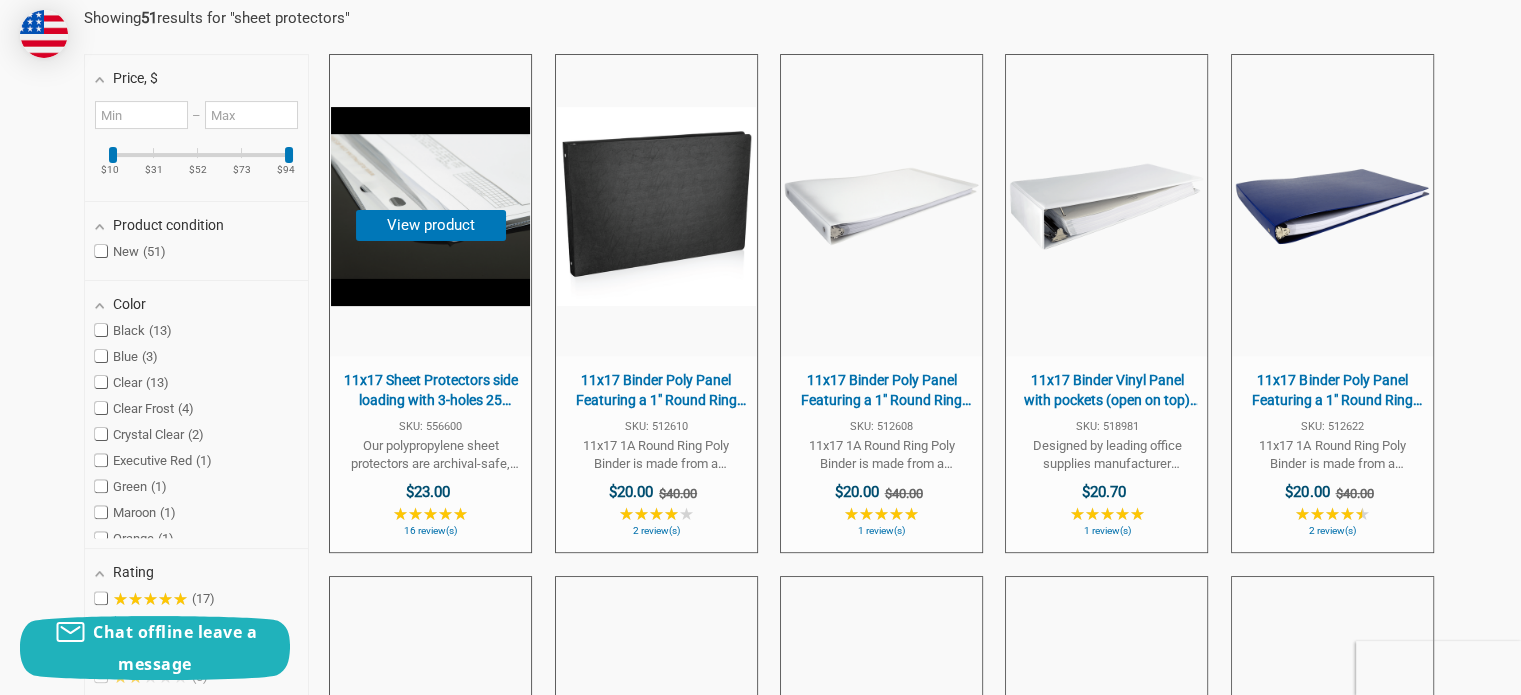 click on "View product" at bounding box center [431, 225] 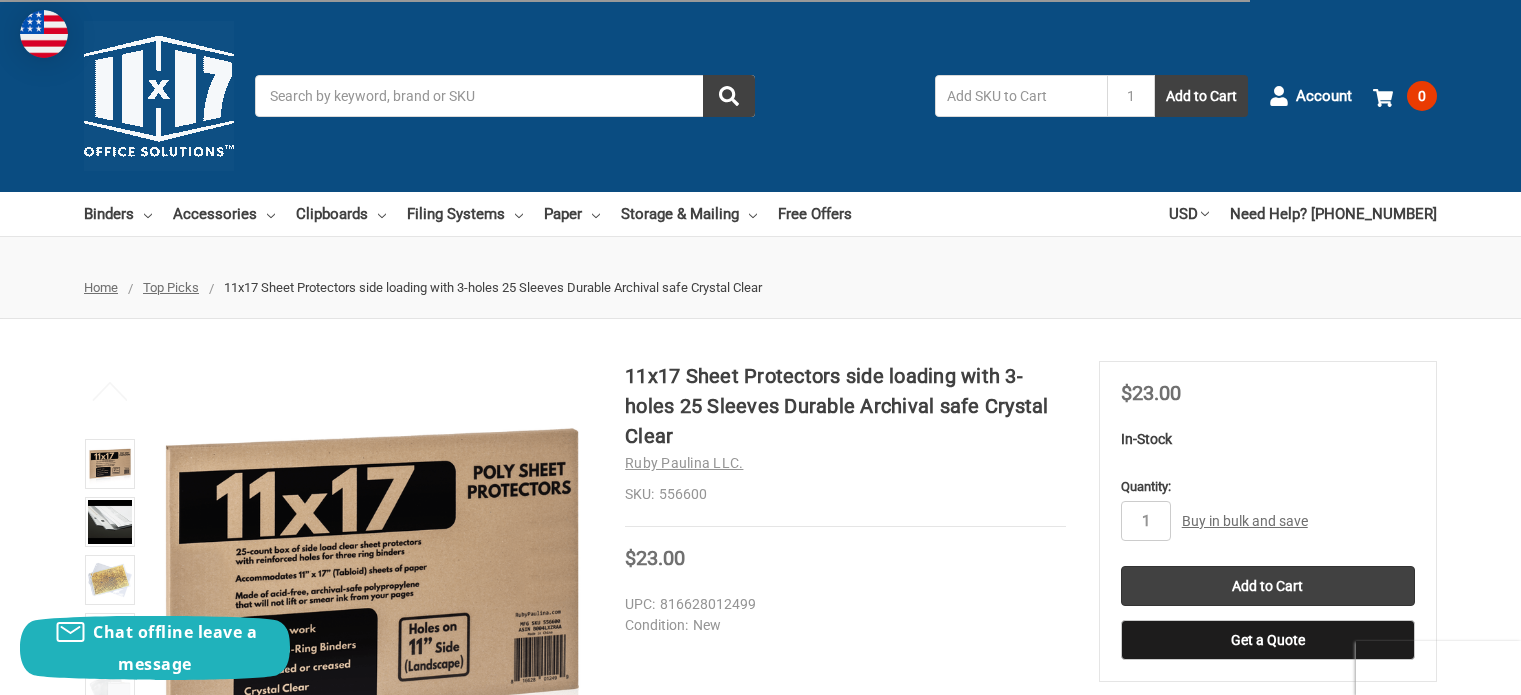 scroll, scrollTop: 0, scrollLeft: 0, axis: both 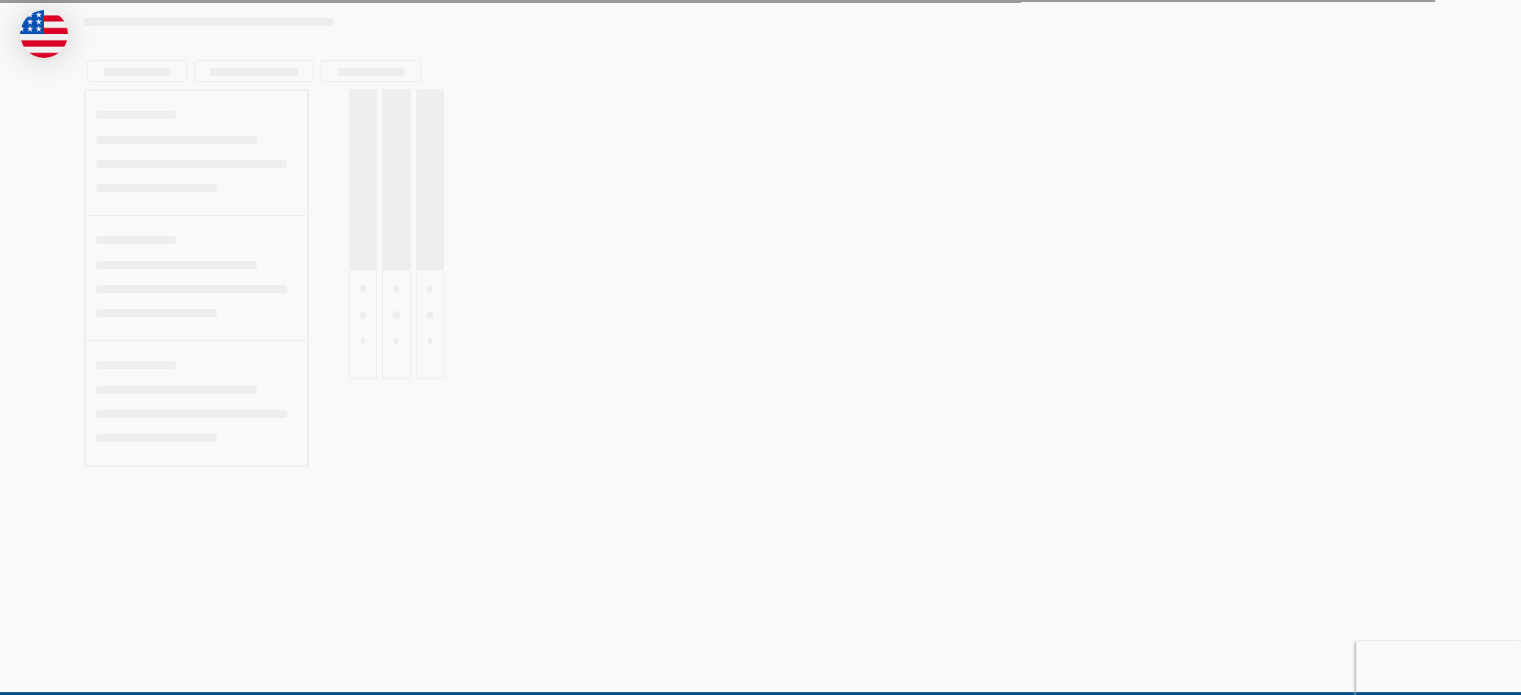 type on "sheet protectors" 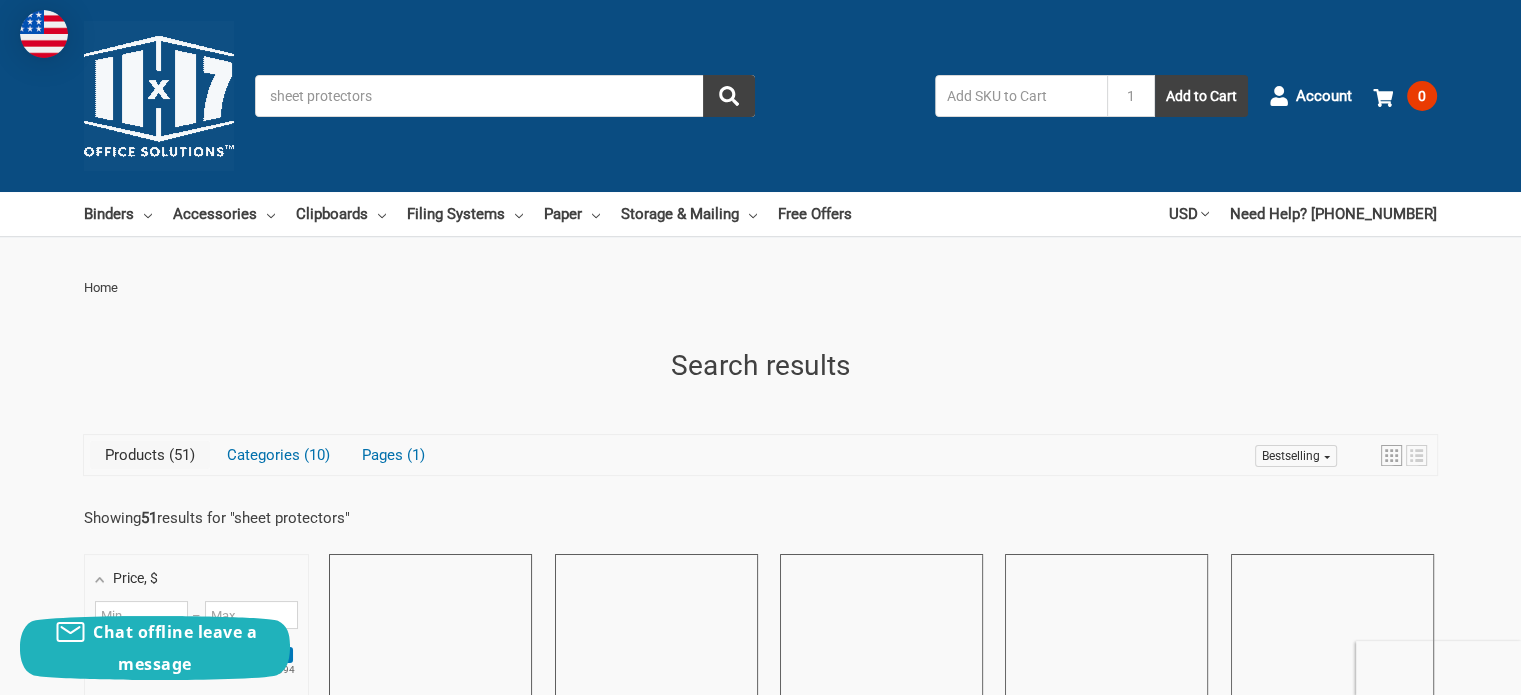 scroll, scrollTop: 666, scrollLeft: 0, axis: vertical 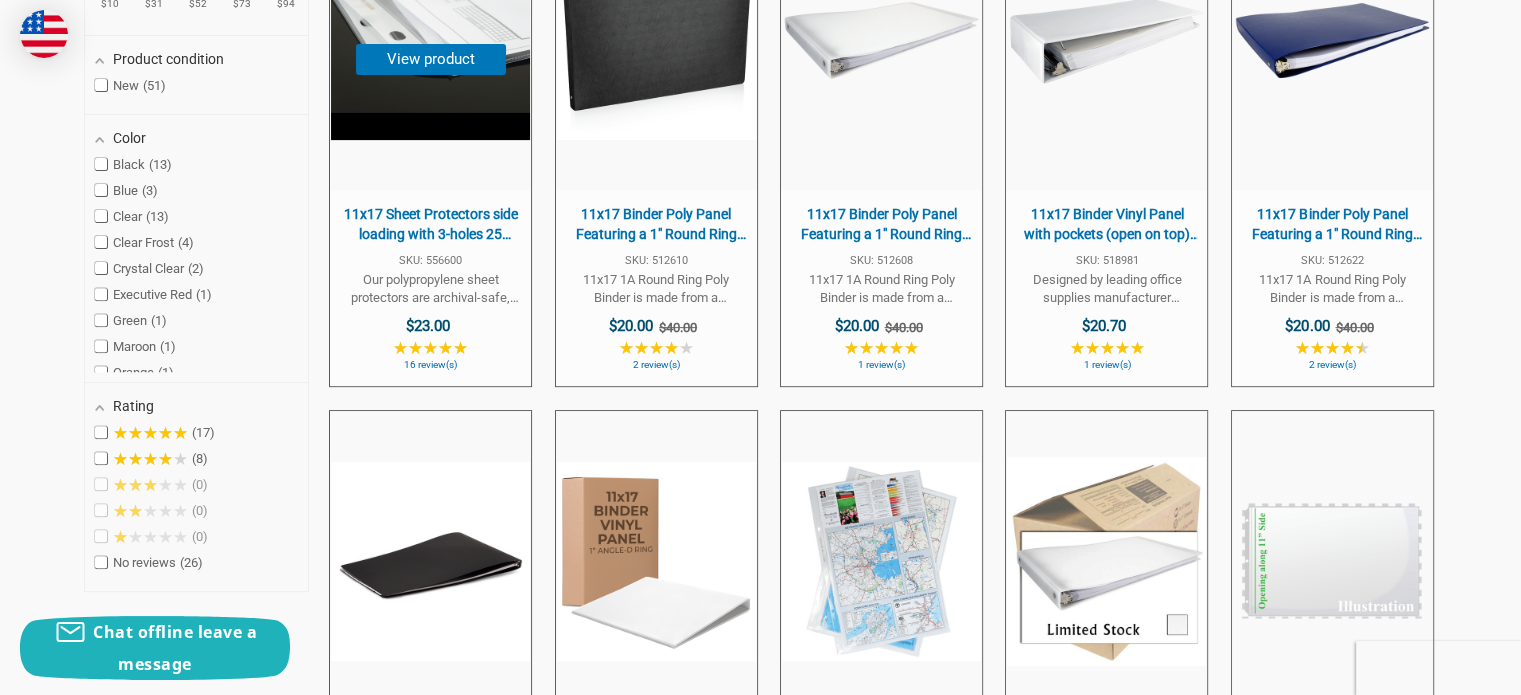 click on "View product" at bounding box center (431, 59) 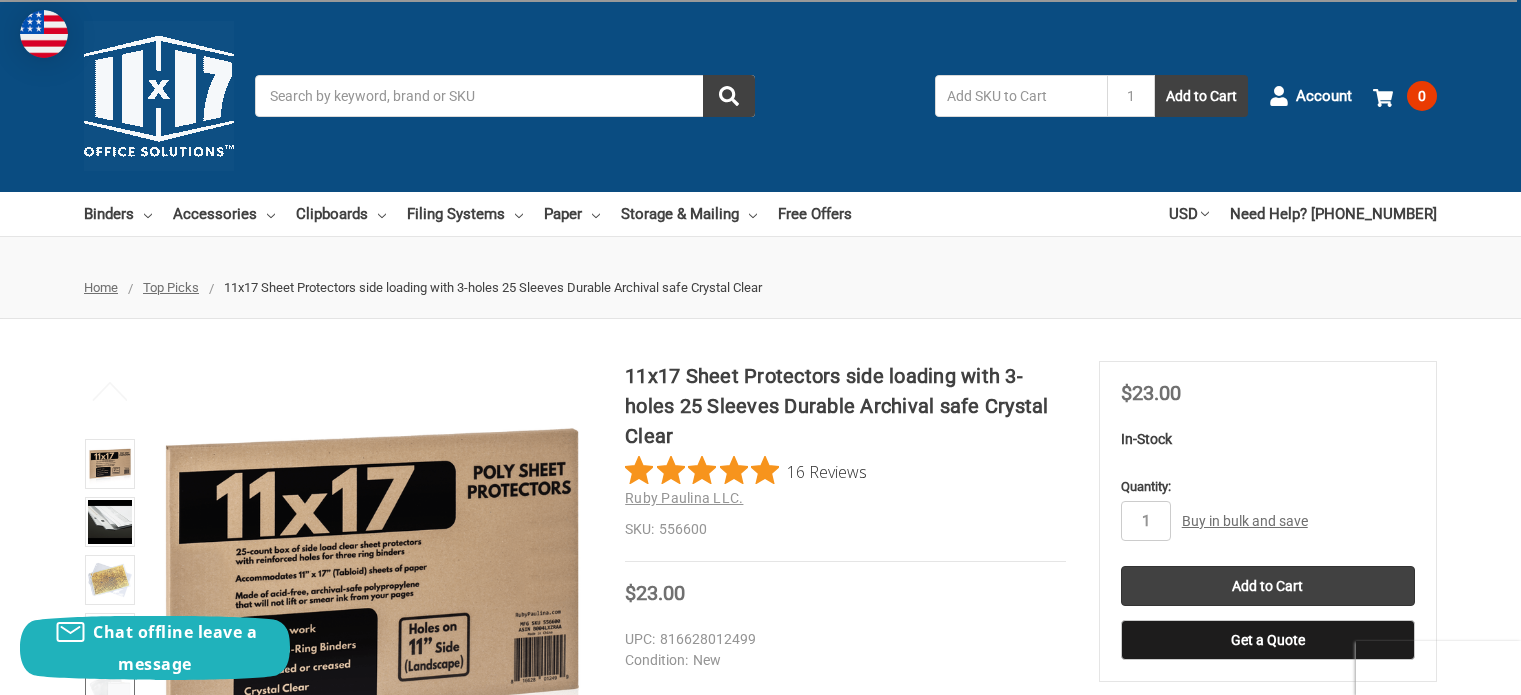 scroll, scrollTop: 333, scrollLeft: 0, axis: vertical 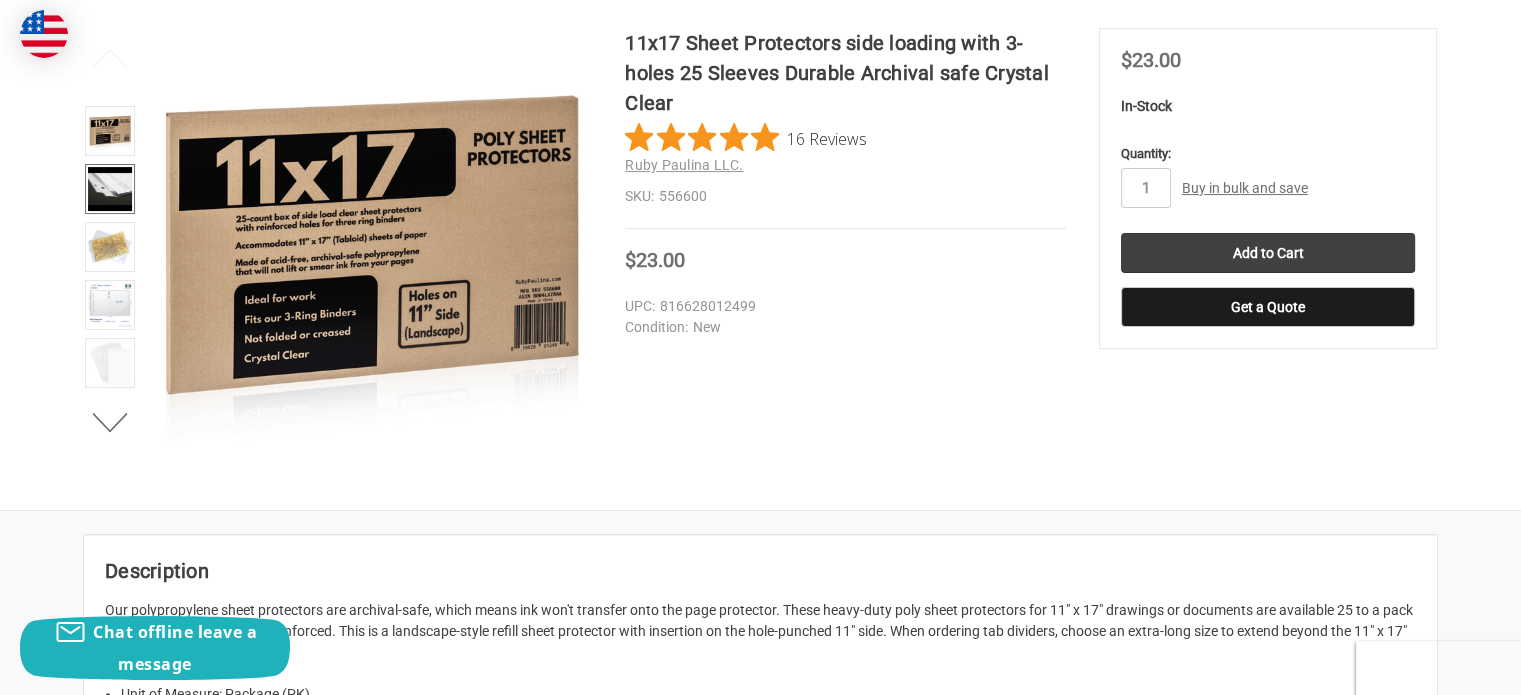 click at bounding box center (110, 189) 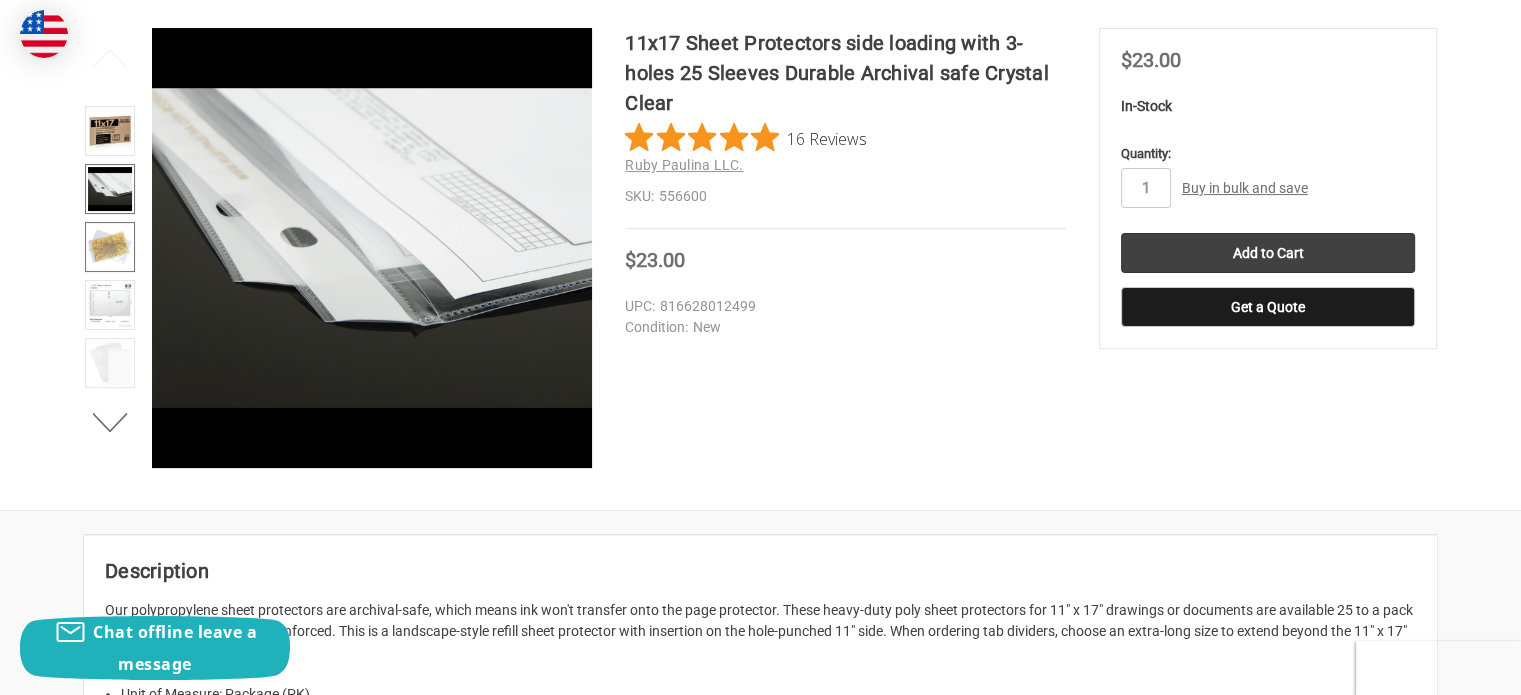 click at bounding box center [110, 247] 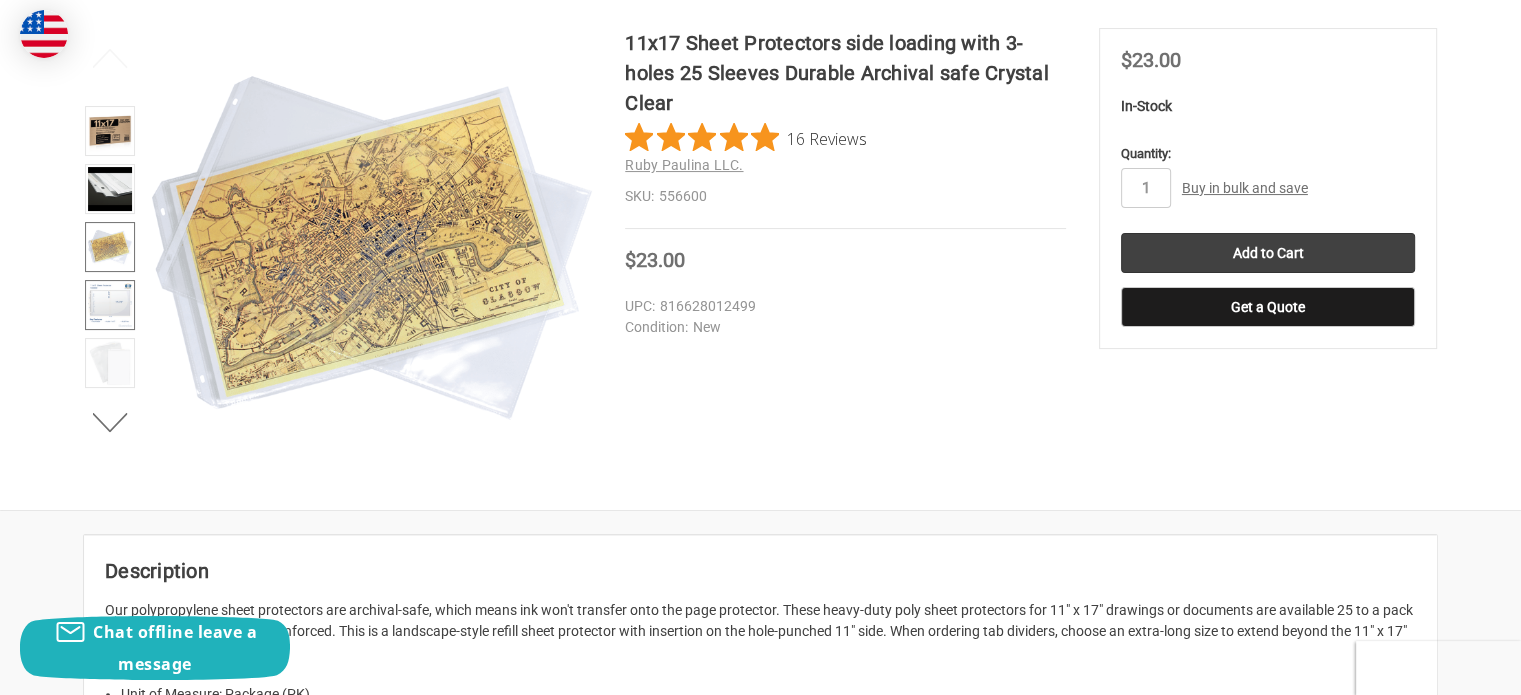 click at bounding box center (110, 305) 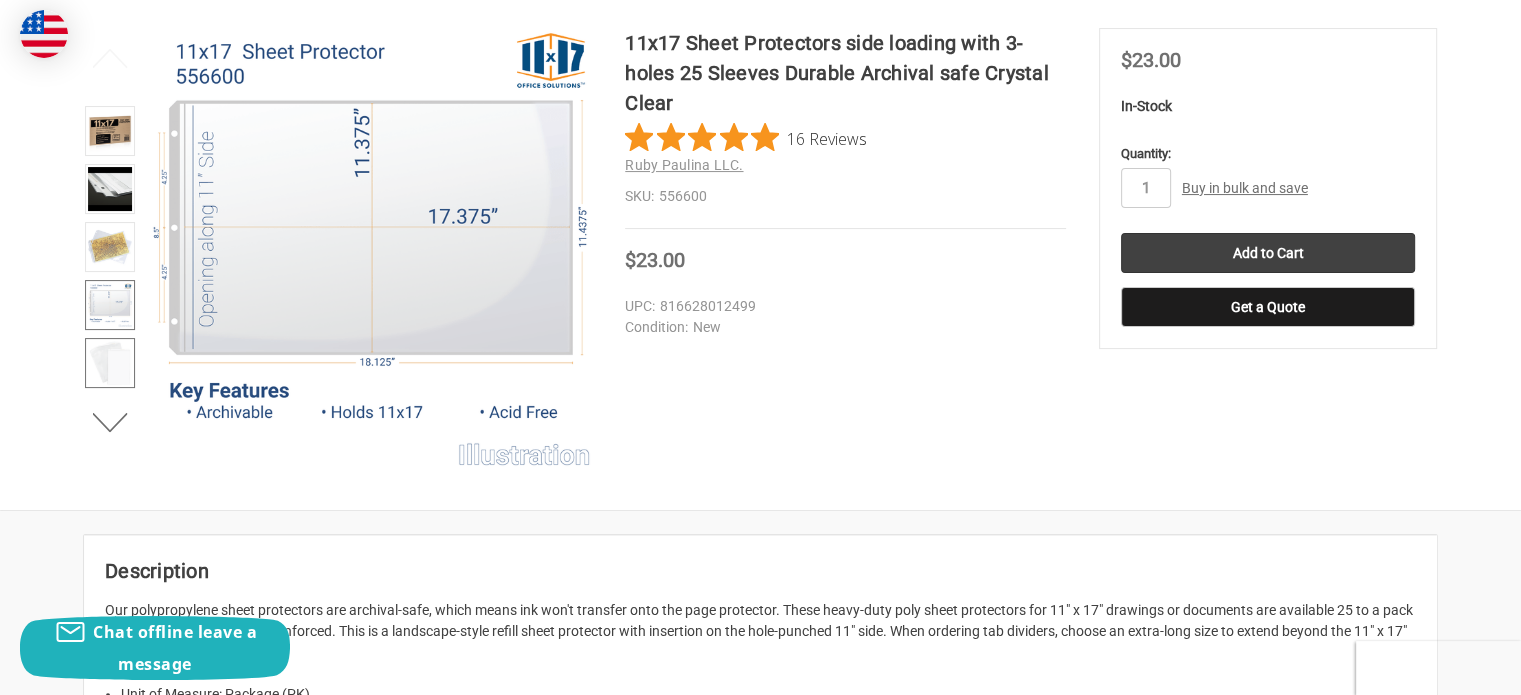 click at bounding box center [110, 363] 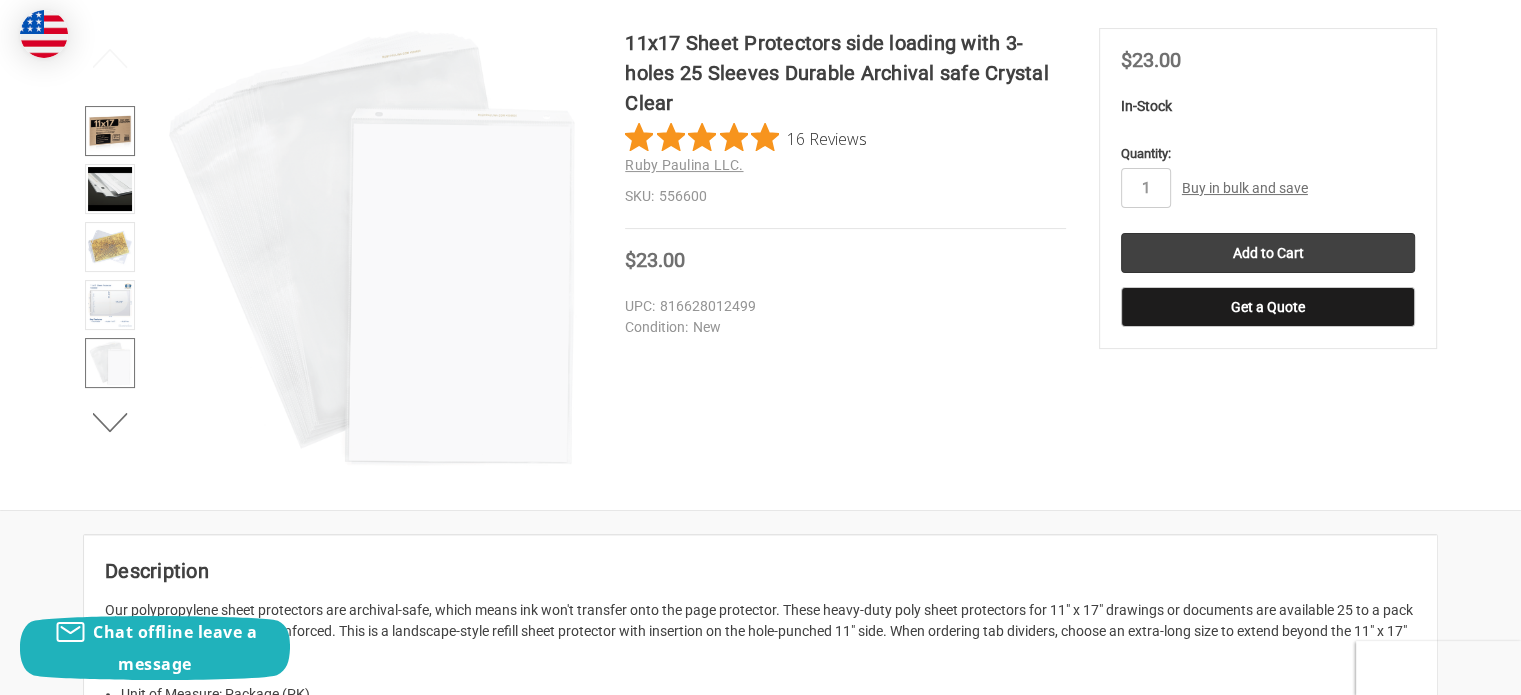click at bounding box center [110, 131] 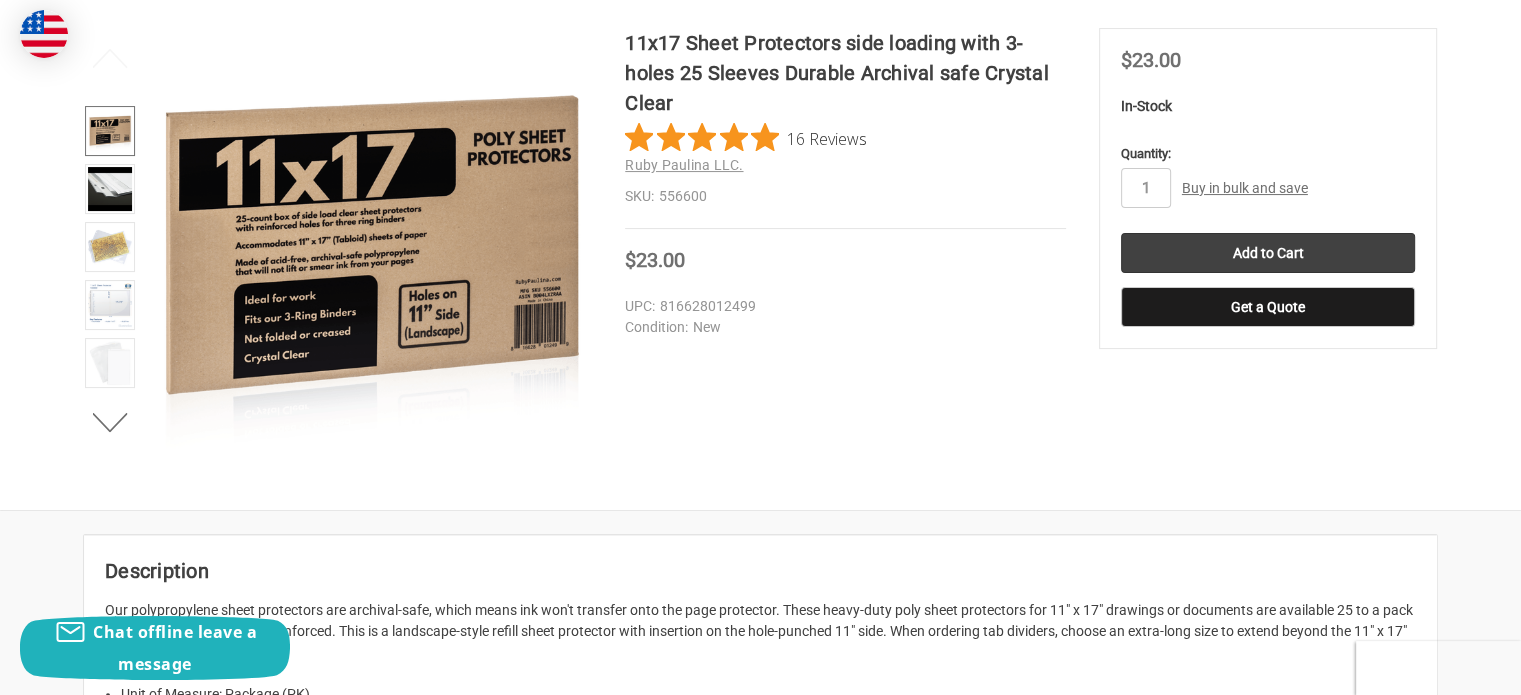 scroll, scrollTop: 0, scrollLeft: 0, axis: both 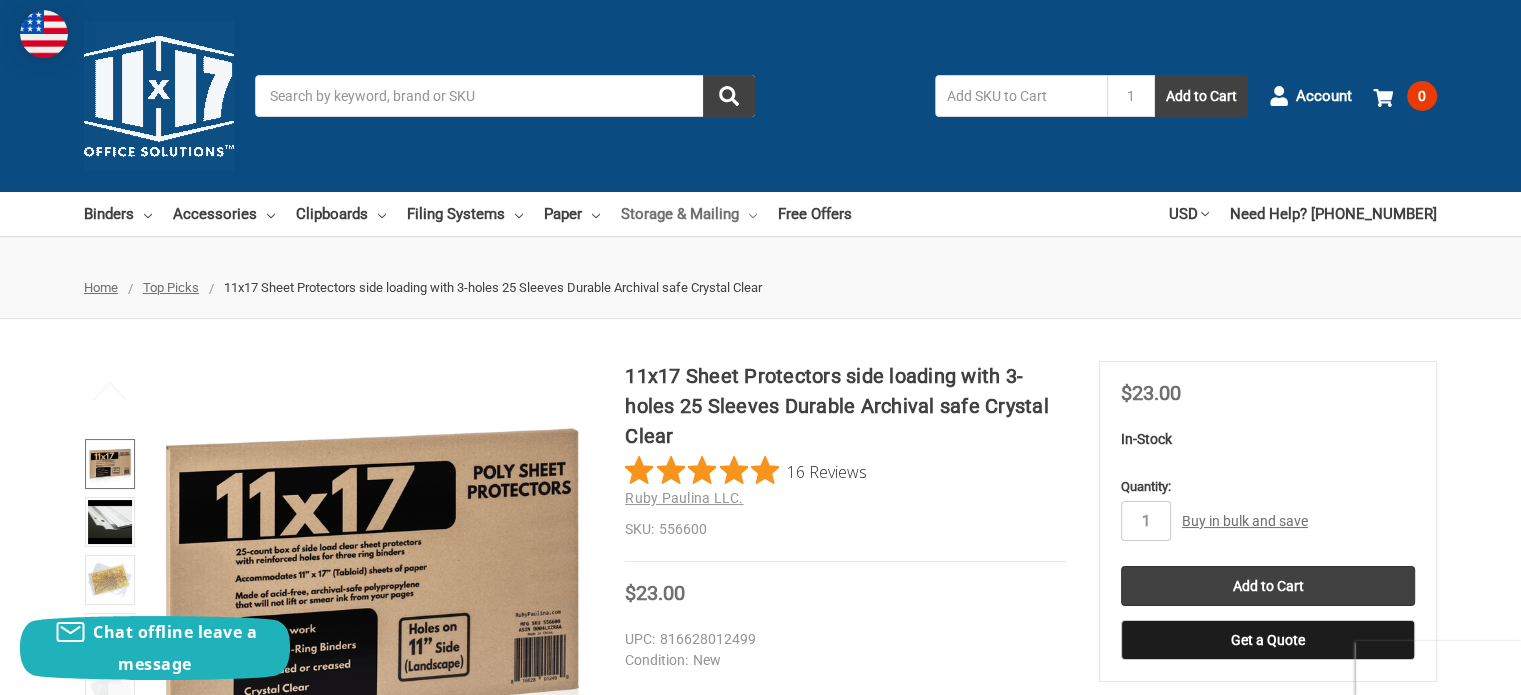 click on "Storage & Mailing" at bounding box center (689, 214) 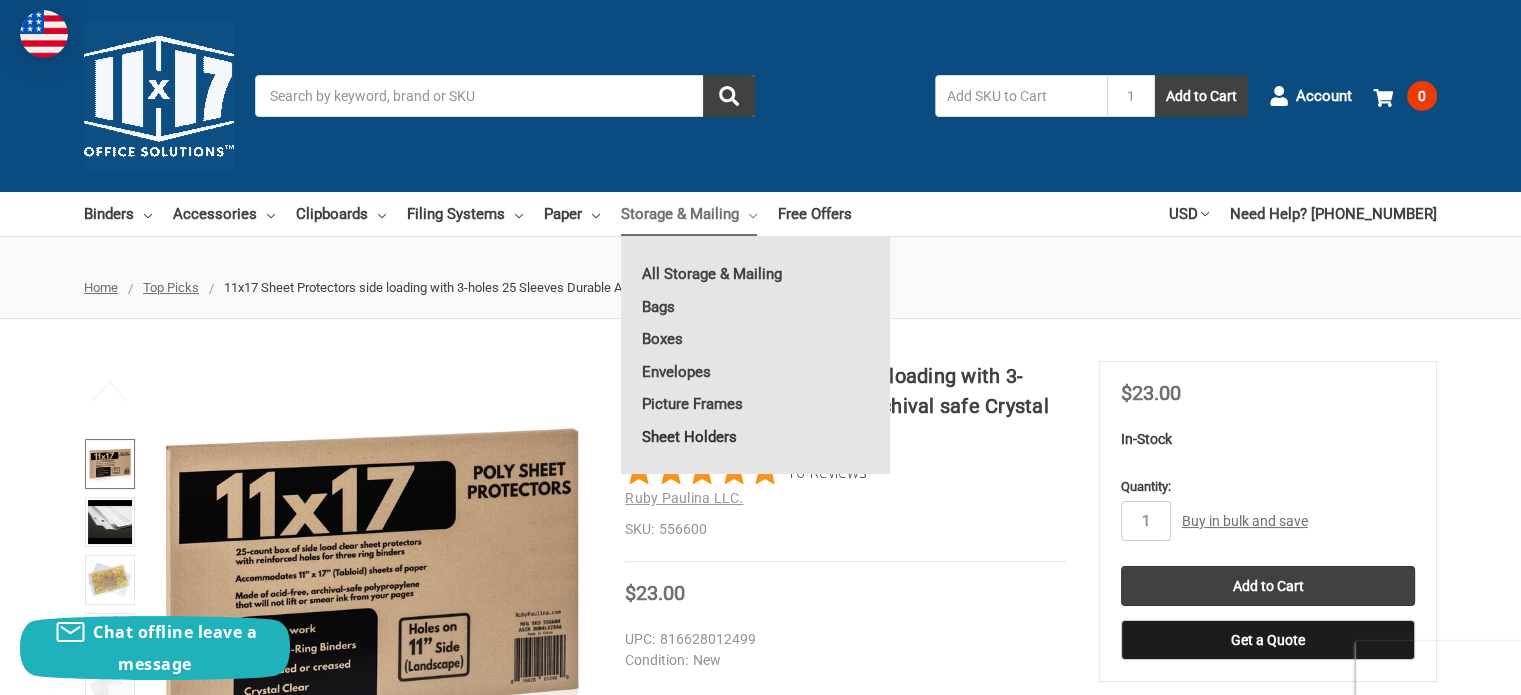 click on "Sheet Holders" at bounding box center [755, 437] 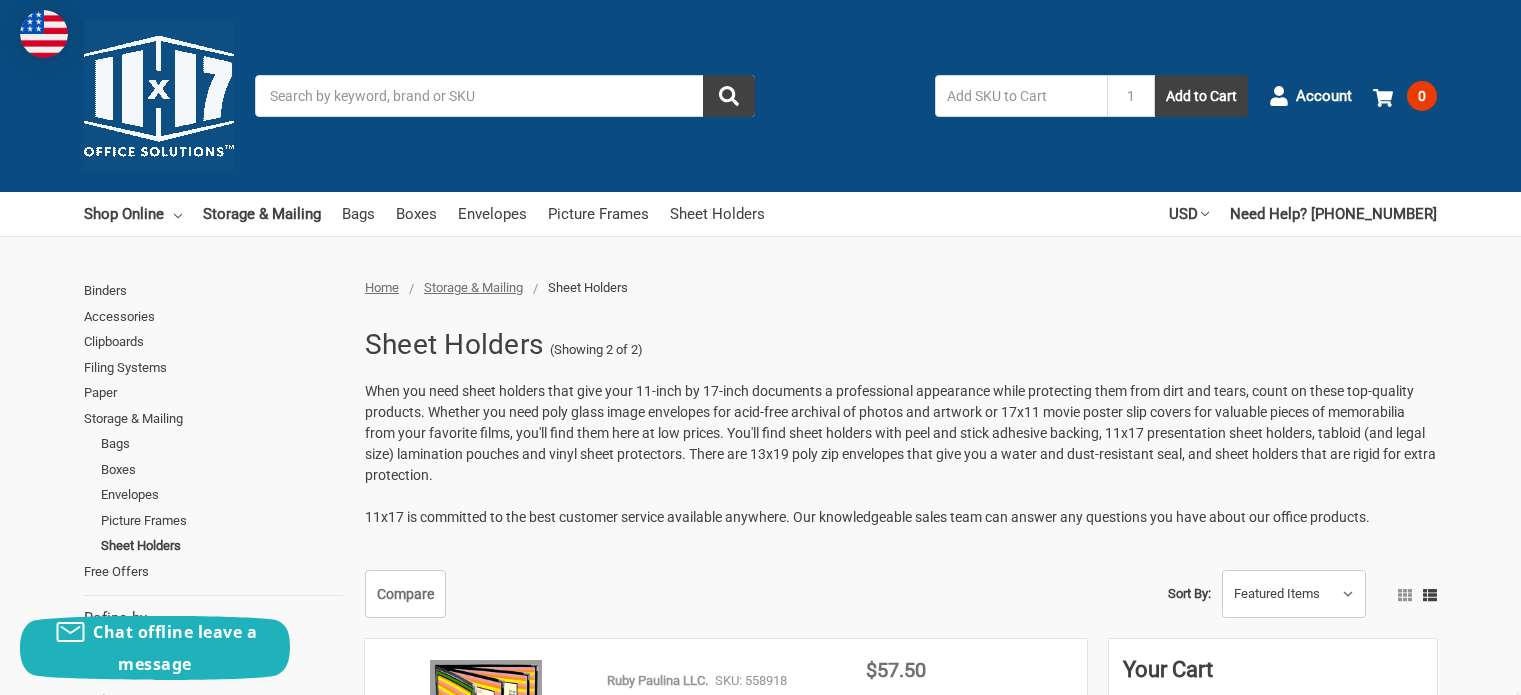scroll, scrollTop: 503, scrollLeft: 0, axis: vertical 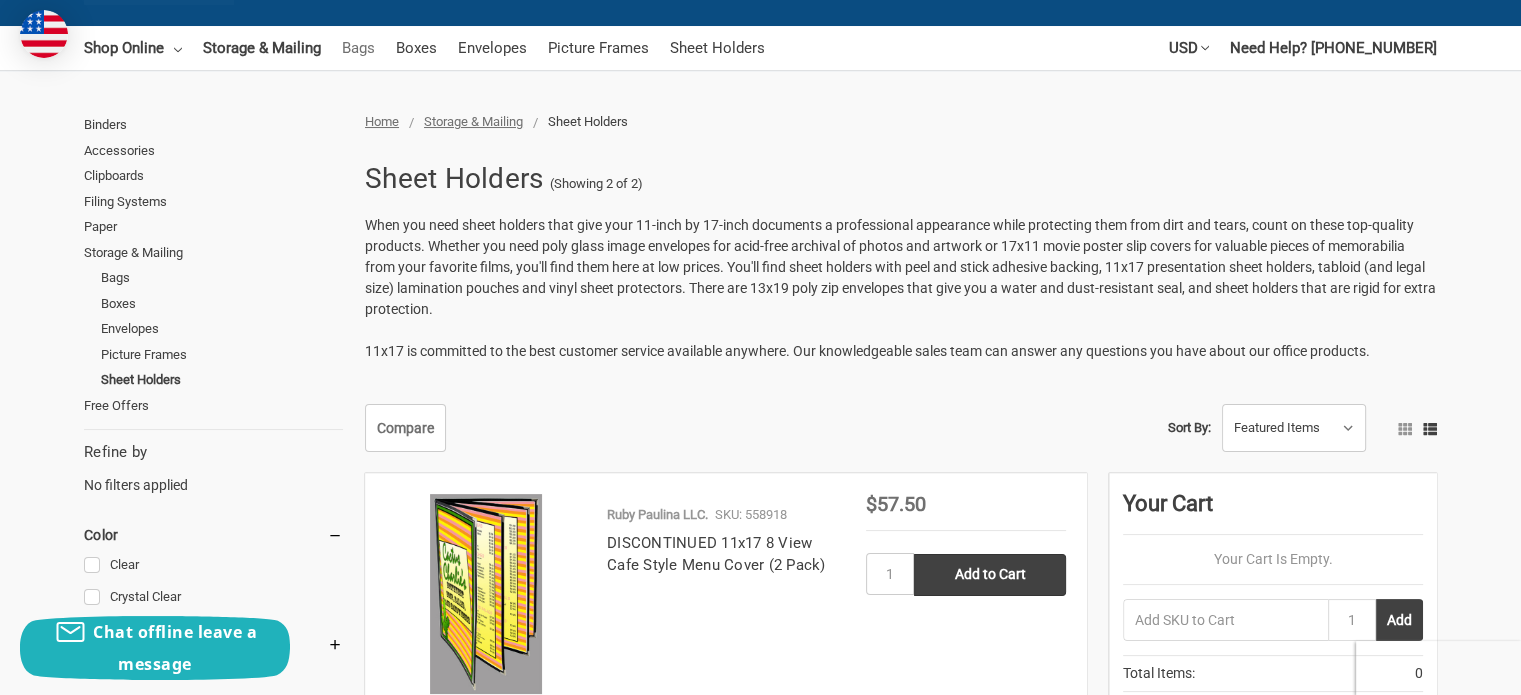 click on "Bags" at bounding box center (358, 48) 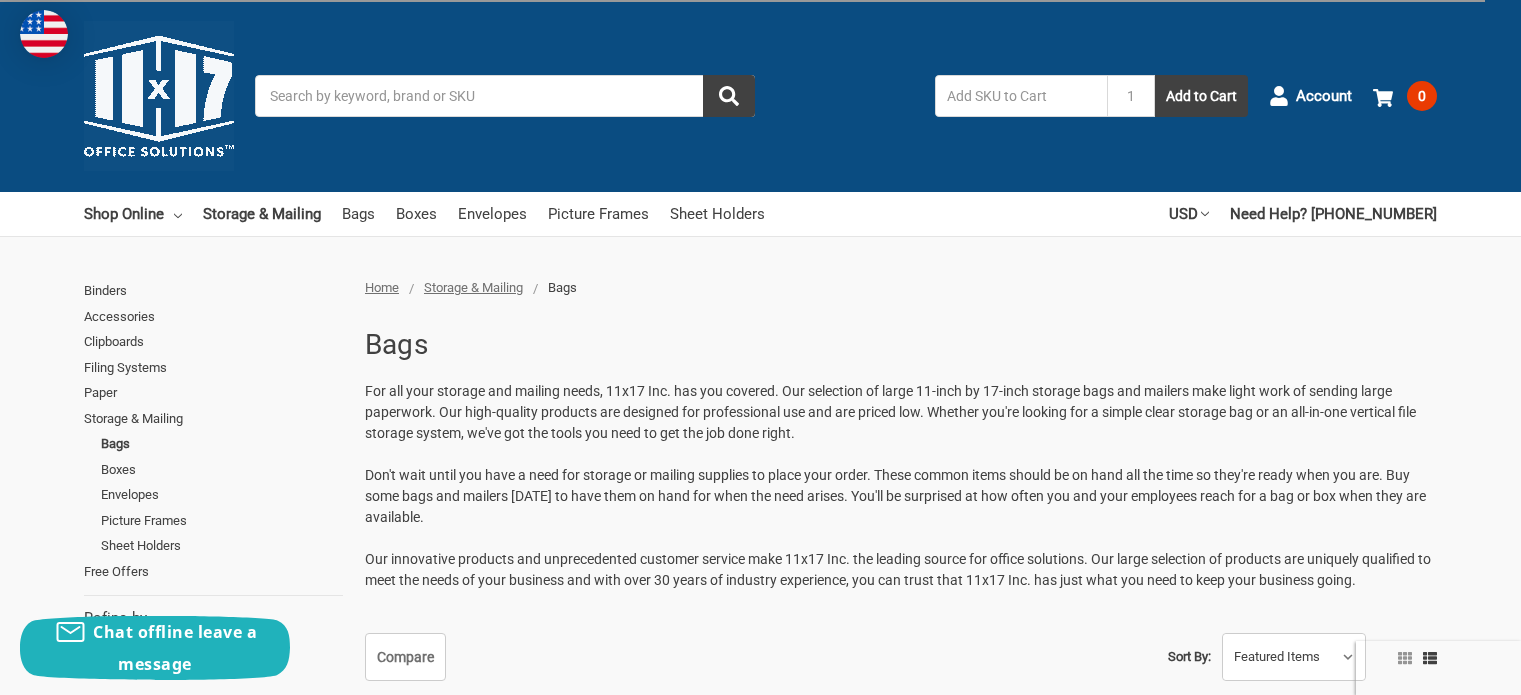 scroll, scrollTop: 1166, scrollLeft: 0, axis: vertical 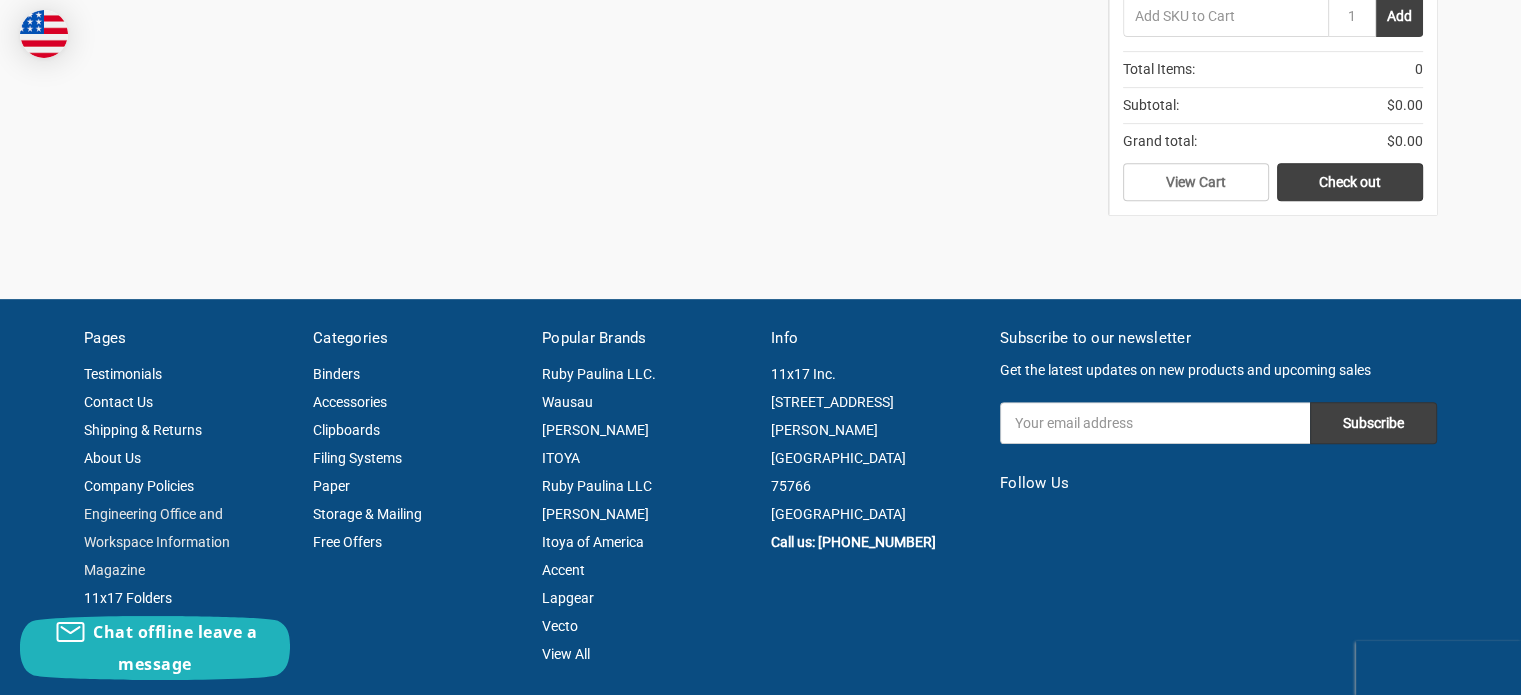 click on "Engineering Office and Workspace Information Magazine" at bounding box center (157, 542) 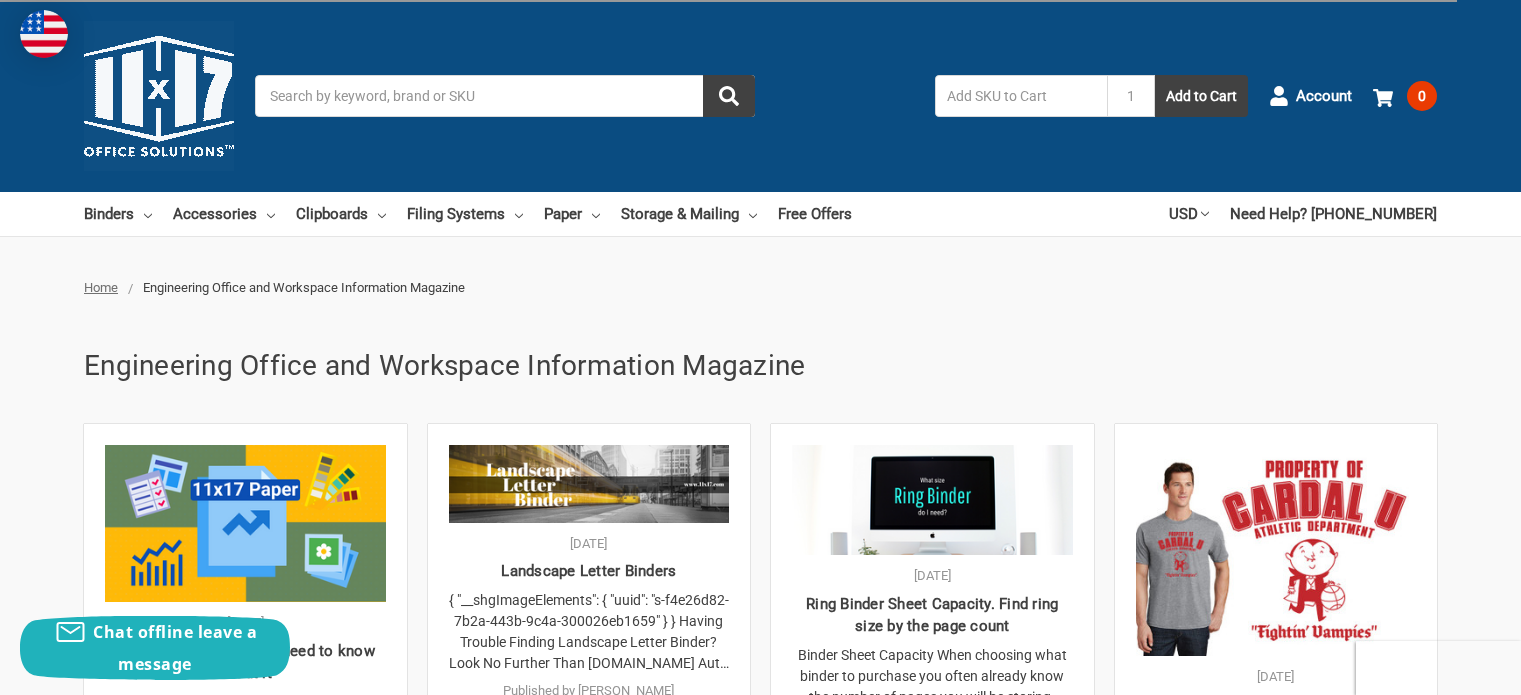 scroll, scrollTop: 0, scrollLeft: 0, axis: both 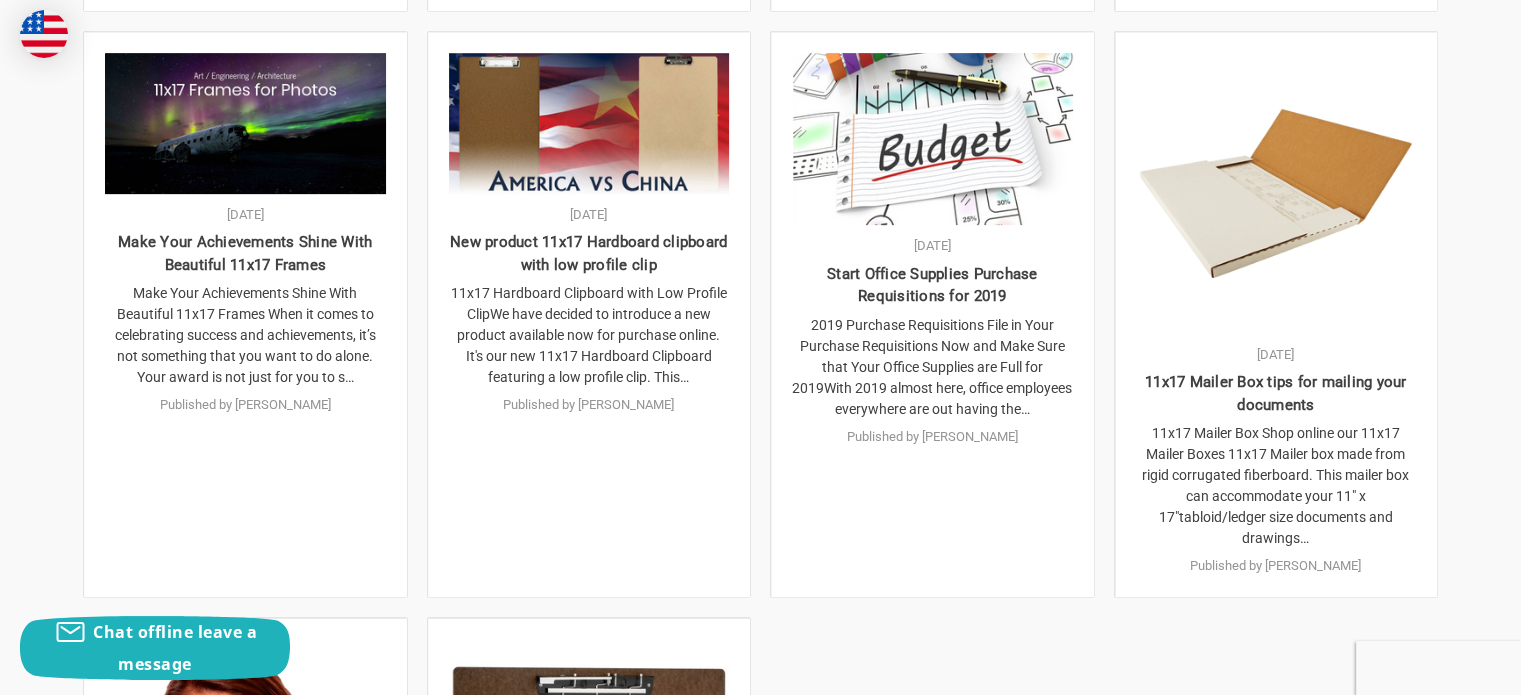 click on "11x17 Hardboard Clipboard with Low Profile ClipWe have decided to introduce
a new product available now for purchase online. It's our new 11x17 Hardboard Clipboard featuring a low profile
clip. This…" at bounding box center [589, 335] 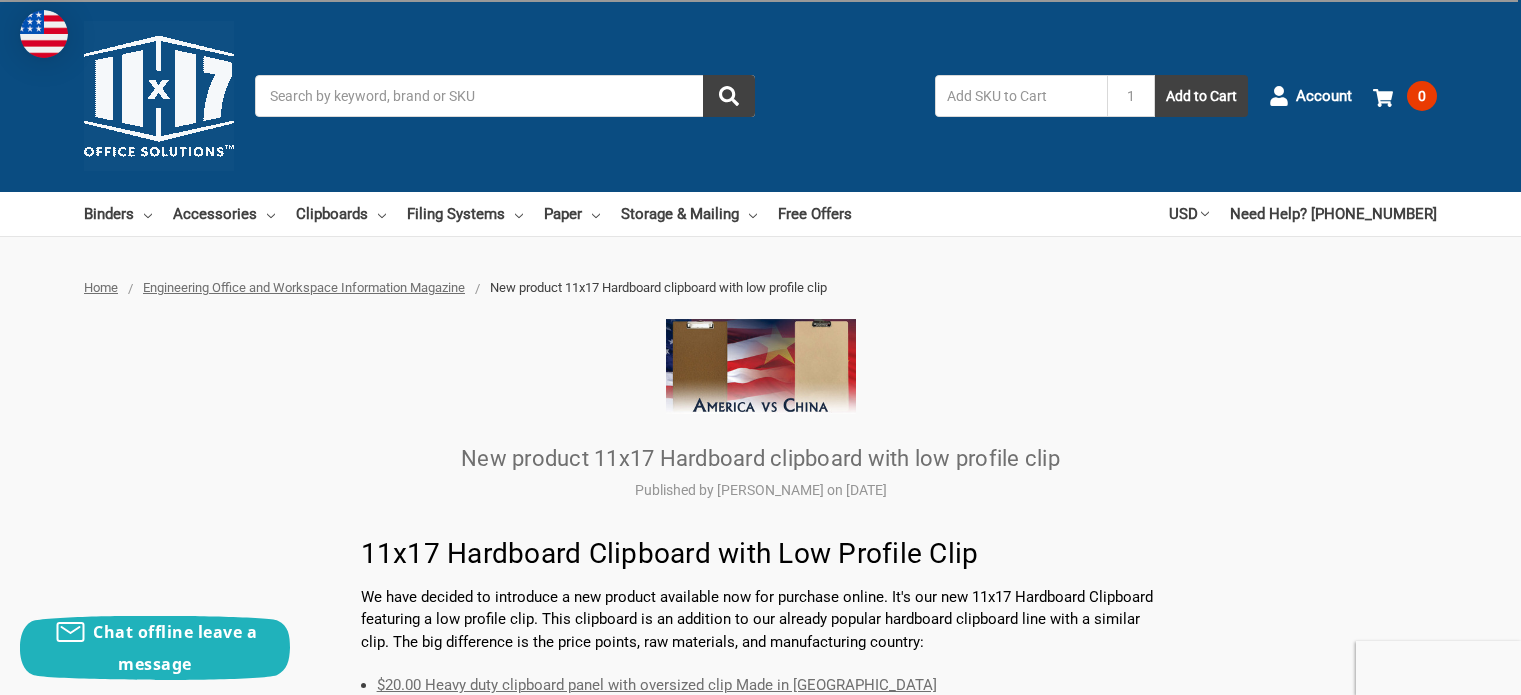 scroll, scrollTop: 333, scrollLeft: 0, axis: vertical 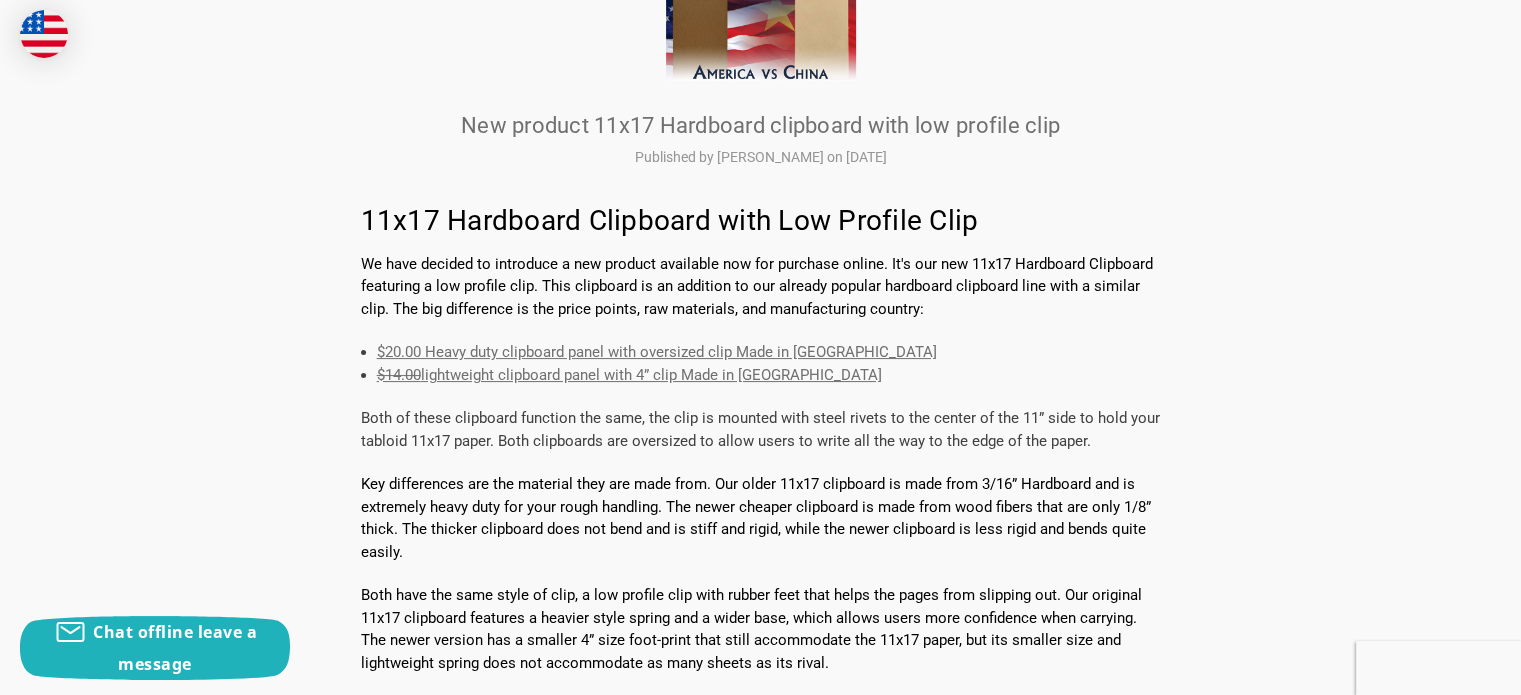 click on "$20.00 Heavy duty clipboard panel with oversized clip Made in [GEOGRAPHIC_DATA]" at bounding box center [657, 352] 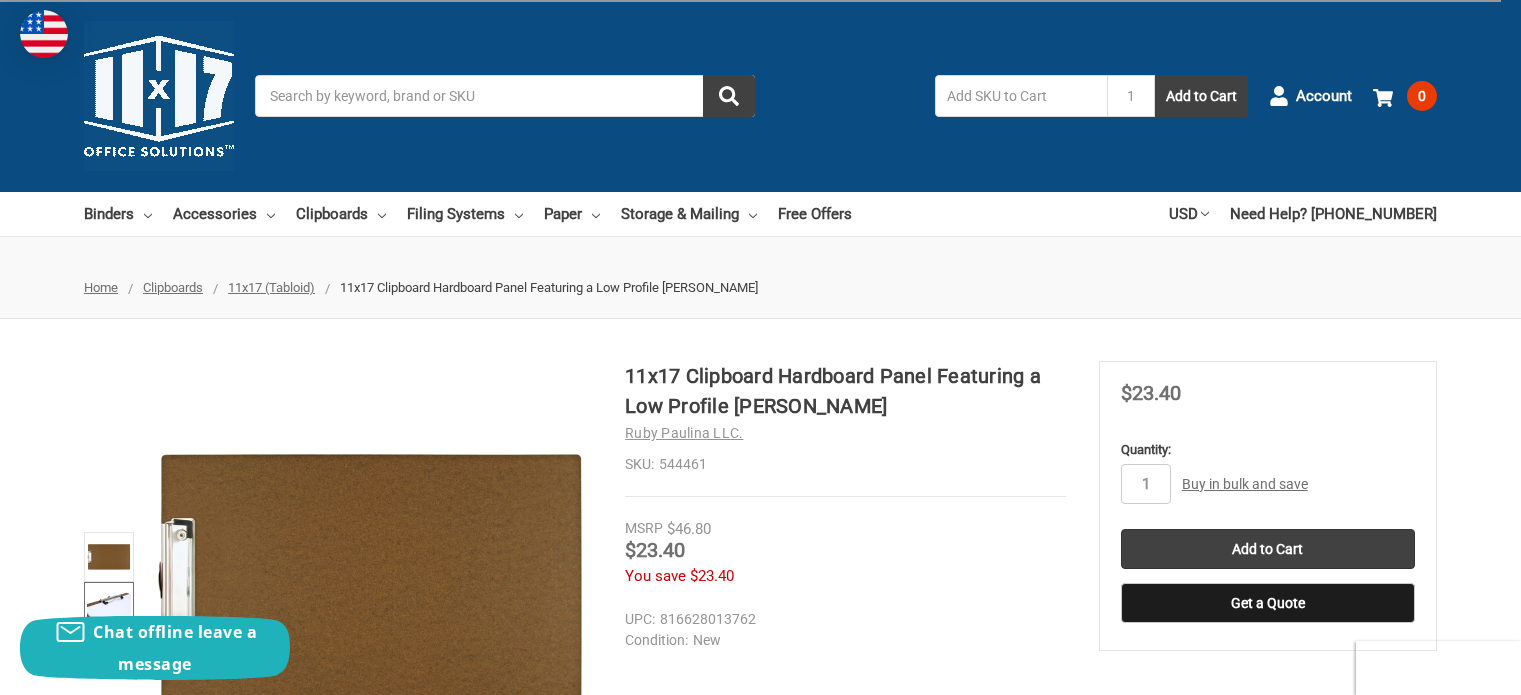 scroll, scrollTop: 333, scrollLeft: 0, axis: vertical 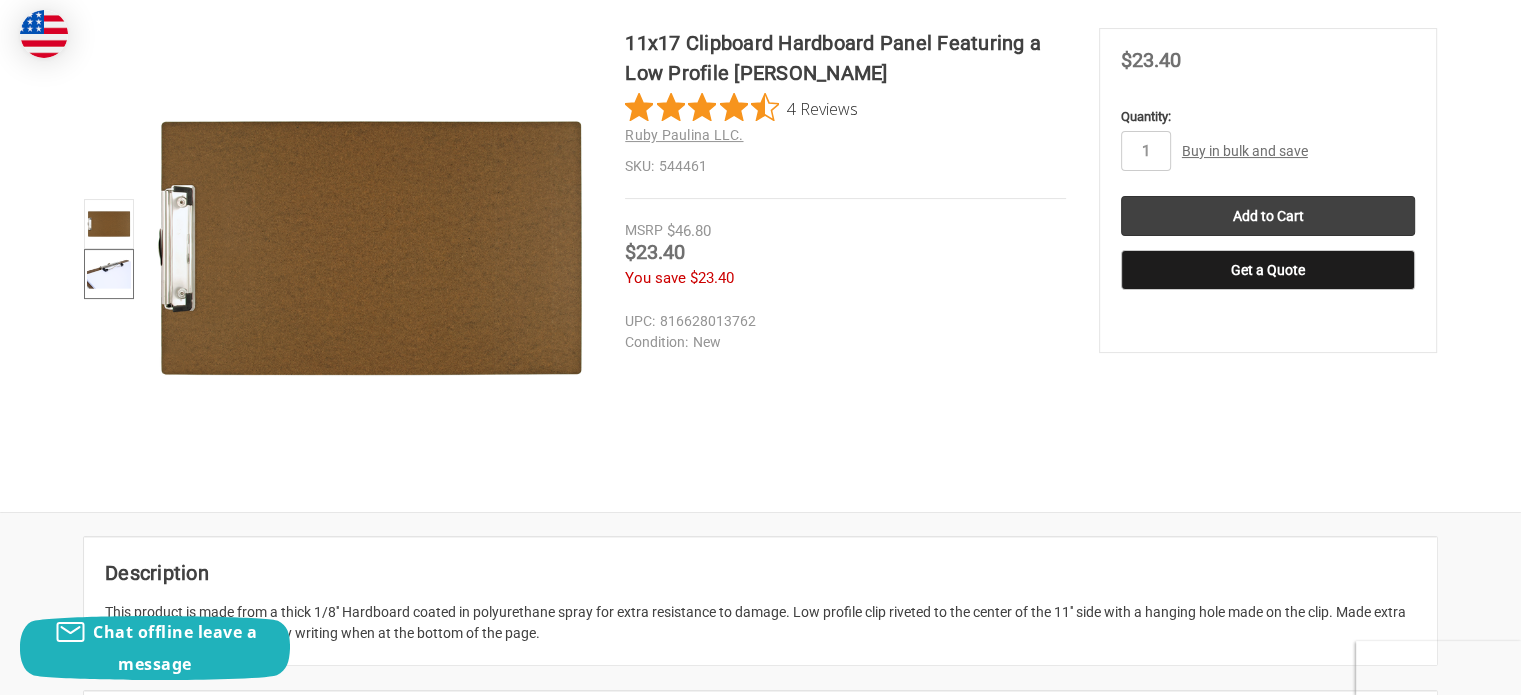 click at bounding box center (109, 274) 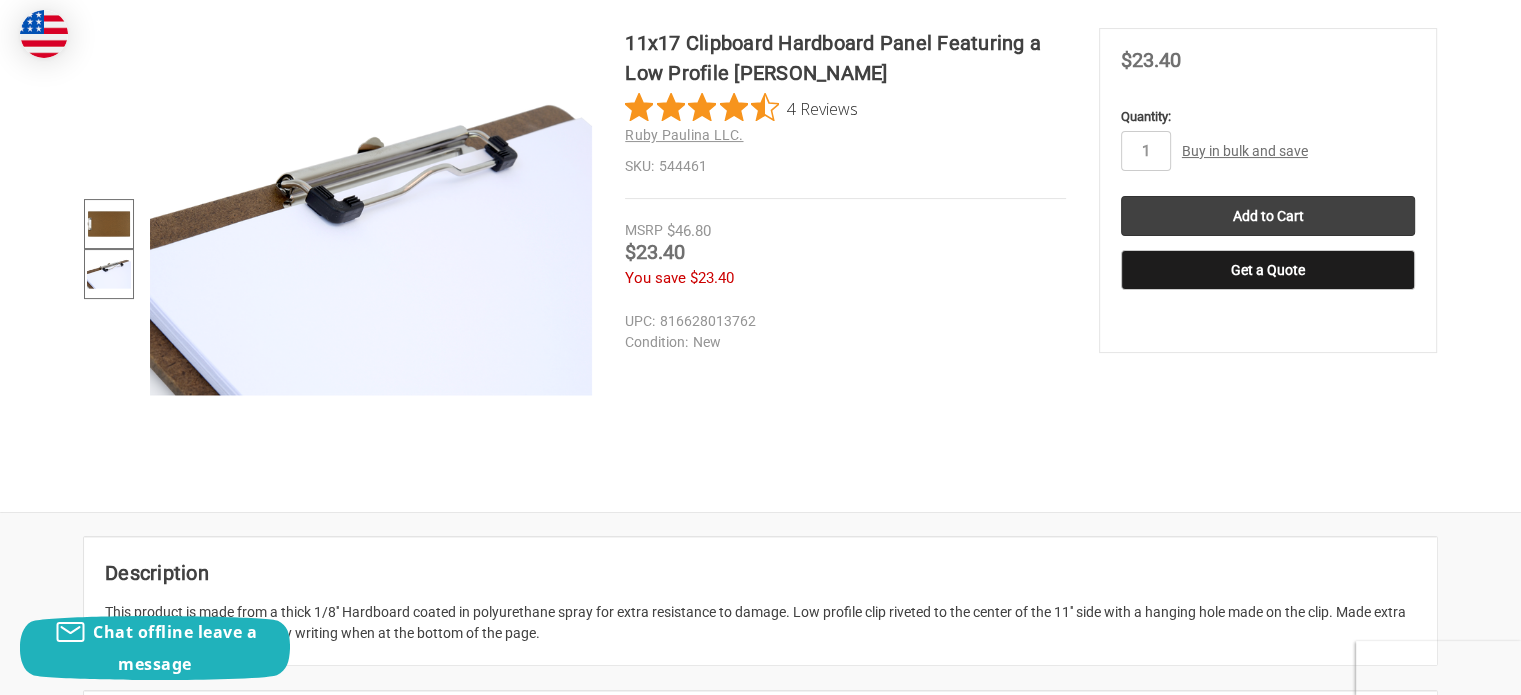 click at bounding box center (109, 224) 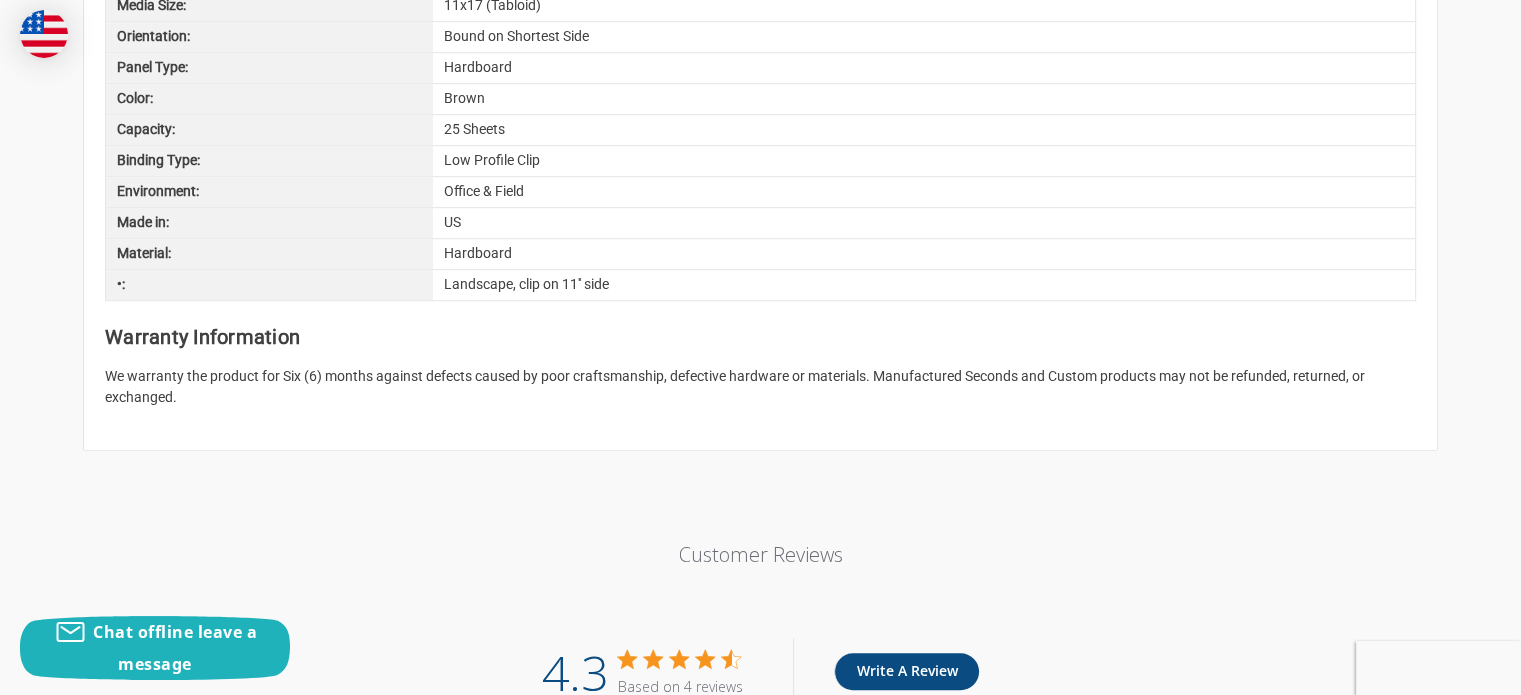 scroll, scrollTop: 1000, scrollLeft: 0, axis: vertical 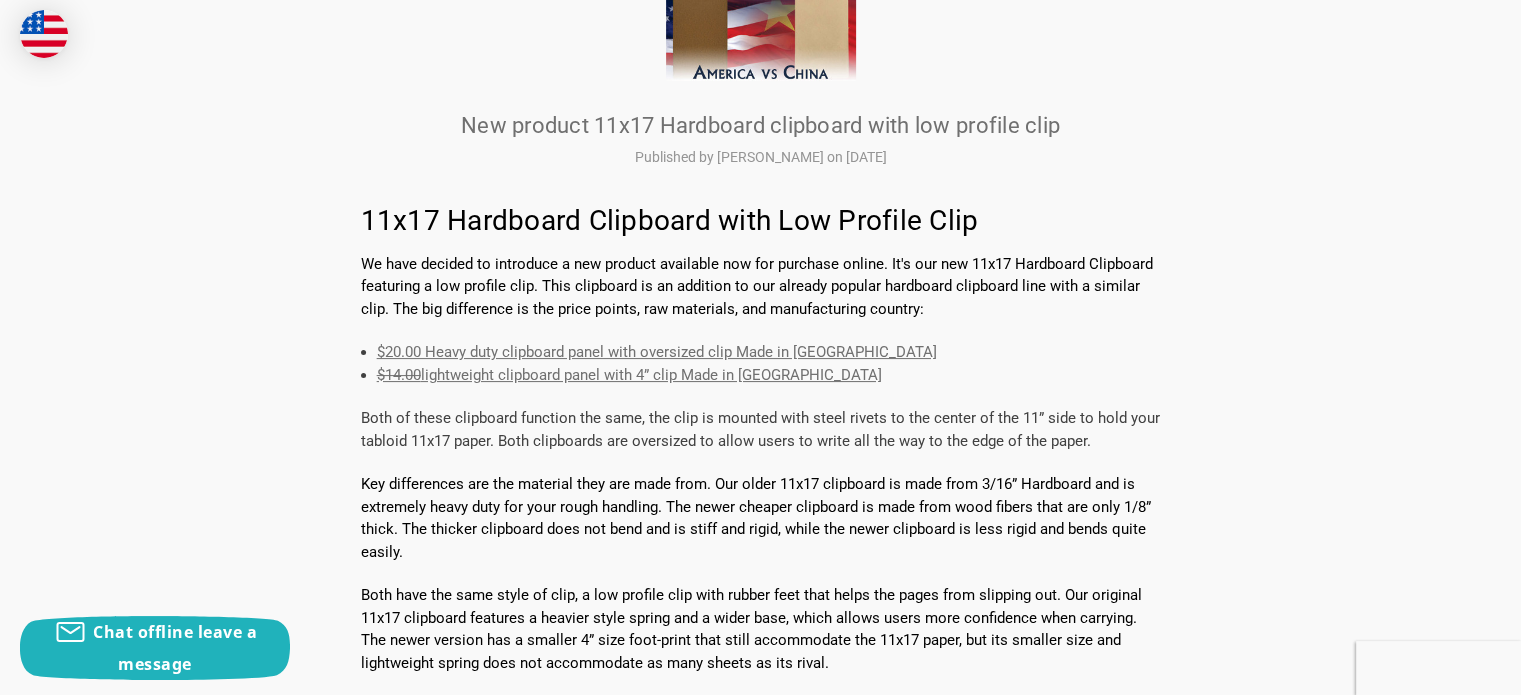 click on "$14.00  lightweight clipboard panel with 4” clip Made in [GEOGRAPHIC_DATA]" at bounding box center (629, 375) 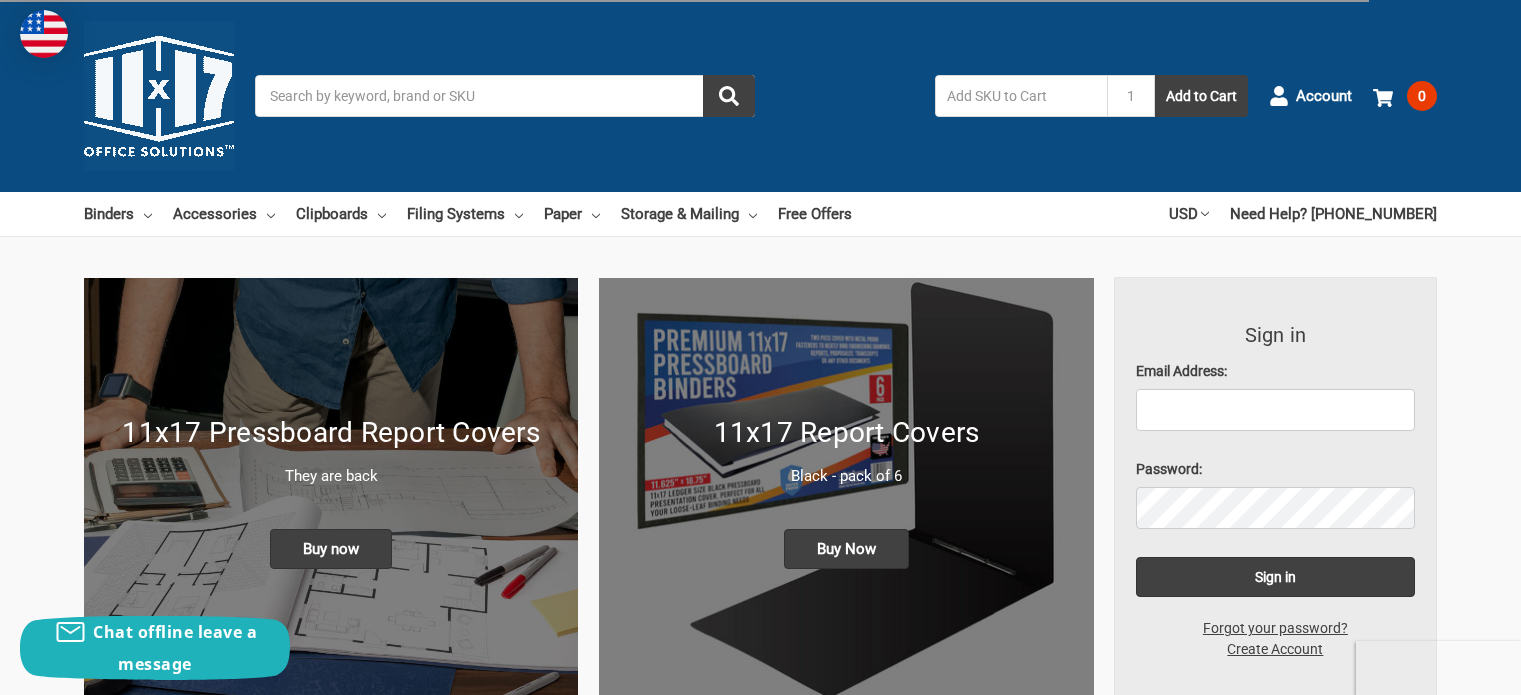 scroll, scrollTop: 333, scrollLeft: 0, axis: vertical 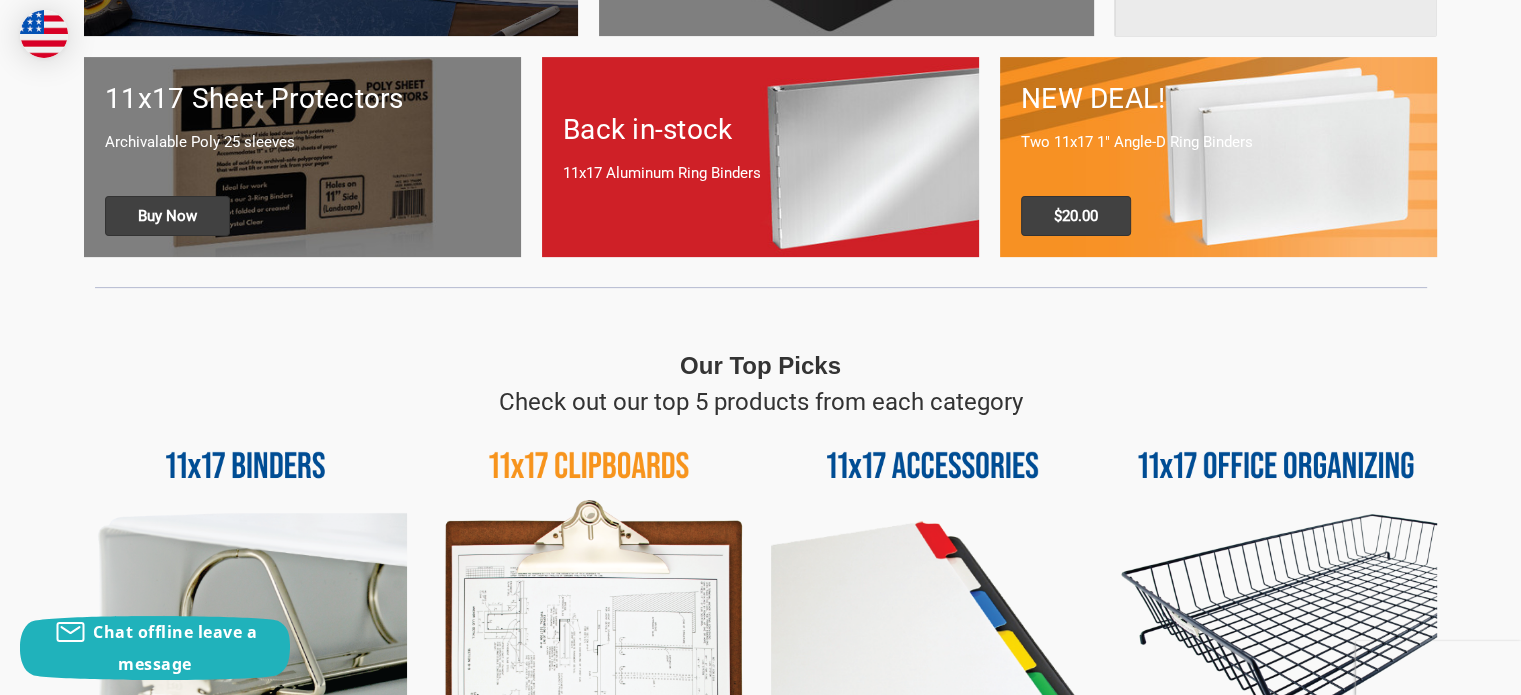 click on "Back in-stock
11x17 Aluminum Ring Binders" at bounding box center (760, 157) 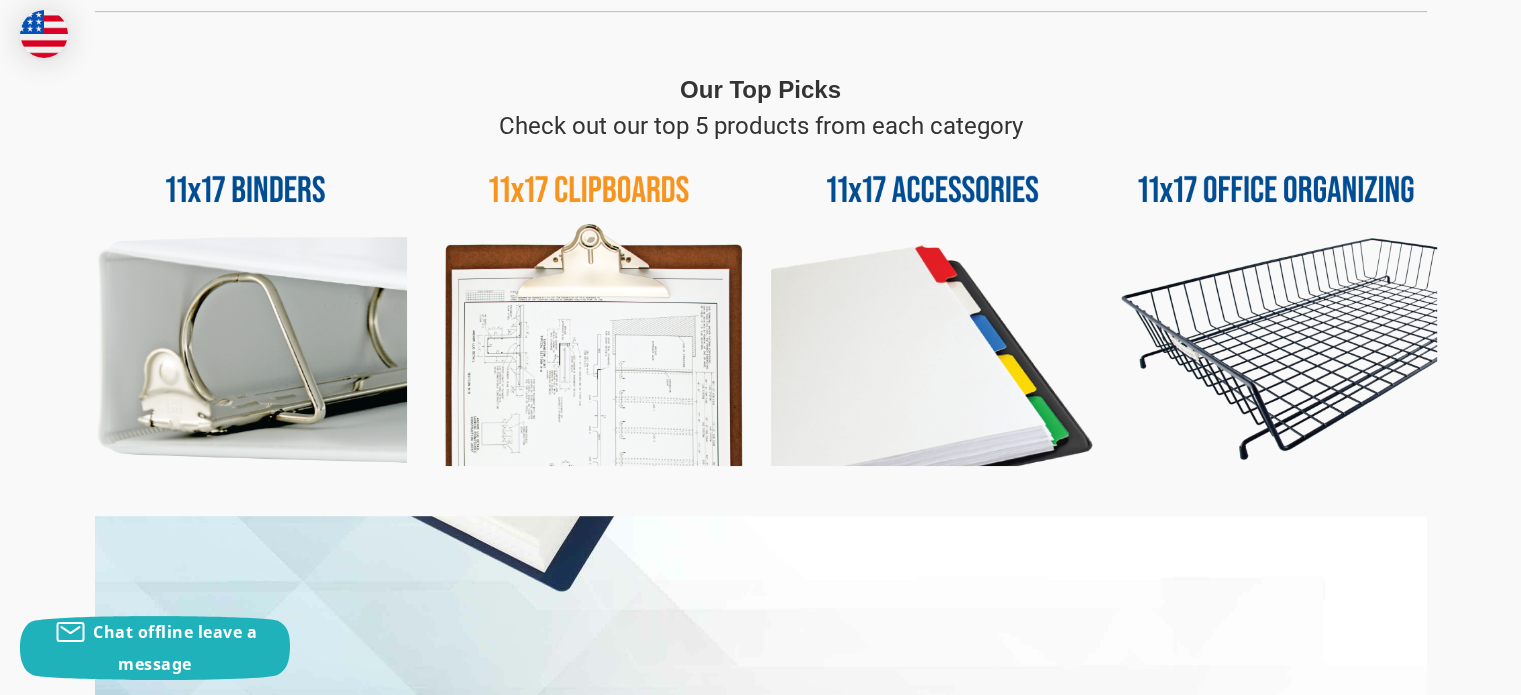 scroll, scrollTop: 1000, scrollLeft: 0, axis: vertical 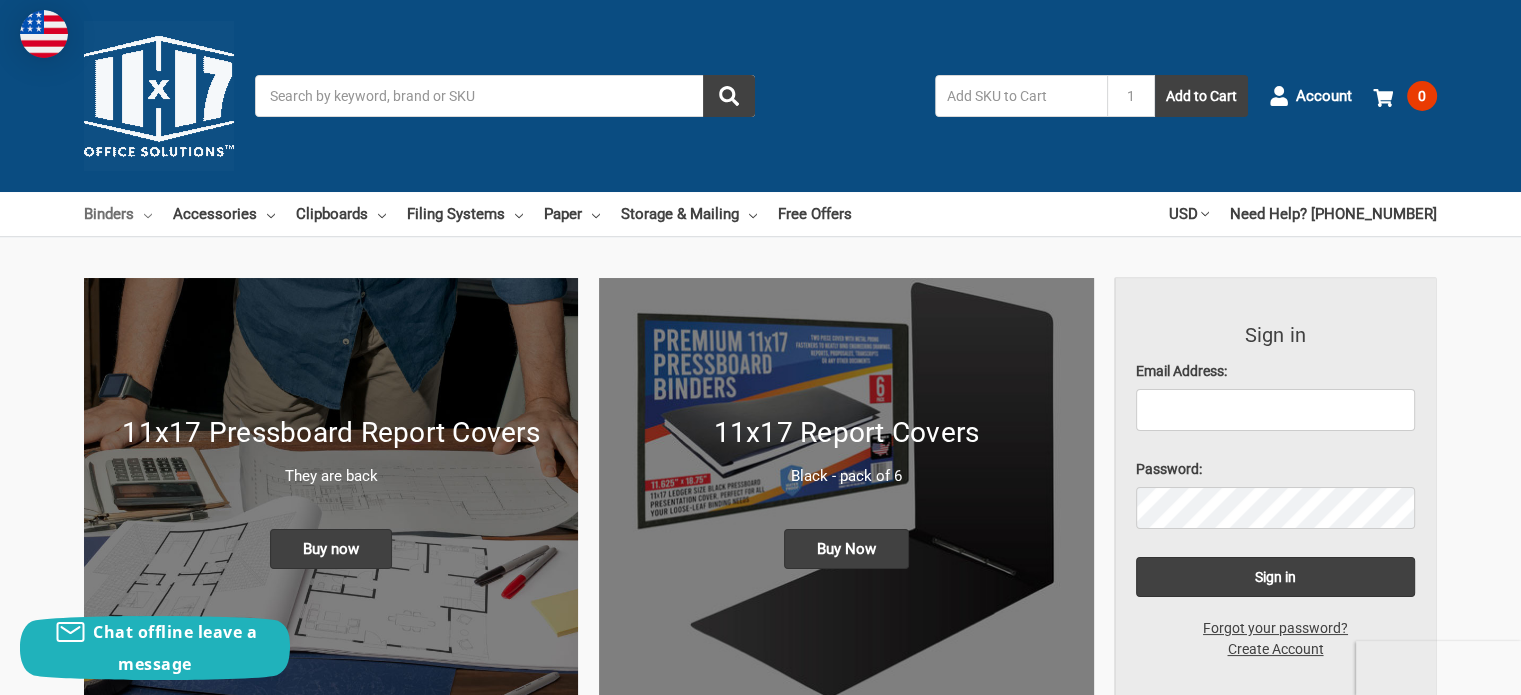 click on "Binders" at bounding box center (118, 214) 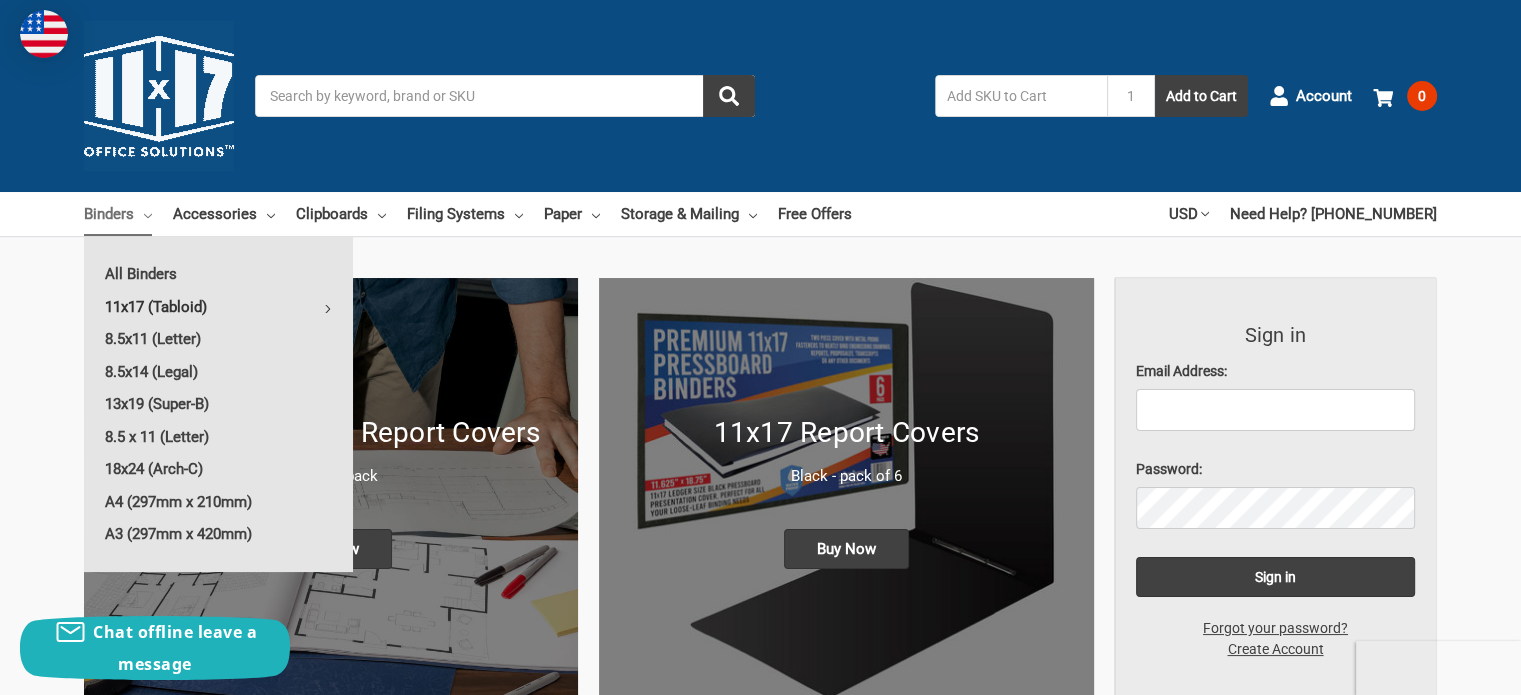 click on "11x17 (Tabloid)" at bounding box center [218, 307] 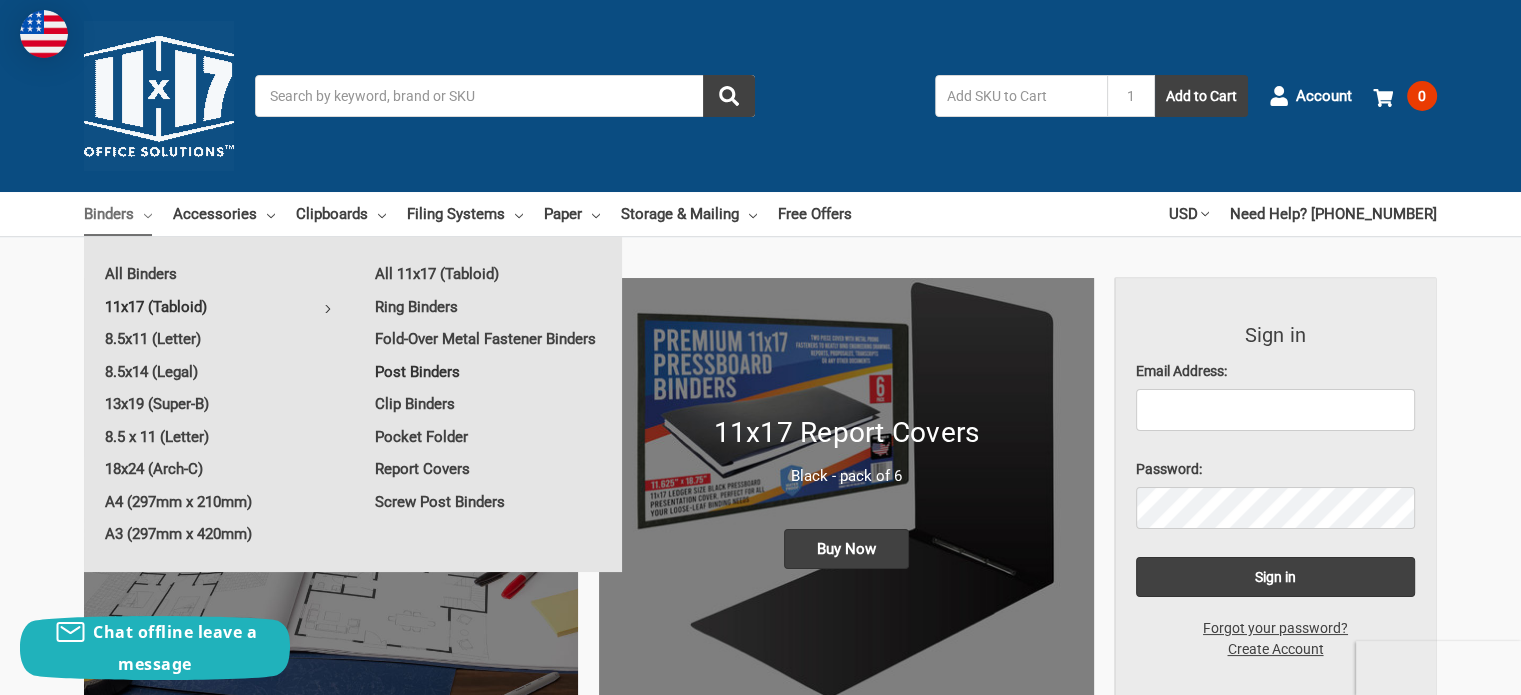click on "Post Binders" at bounding box center [488, 372] 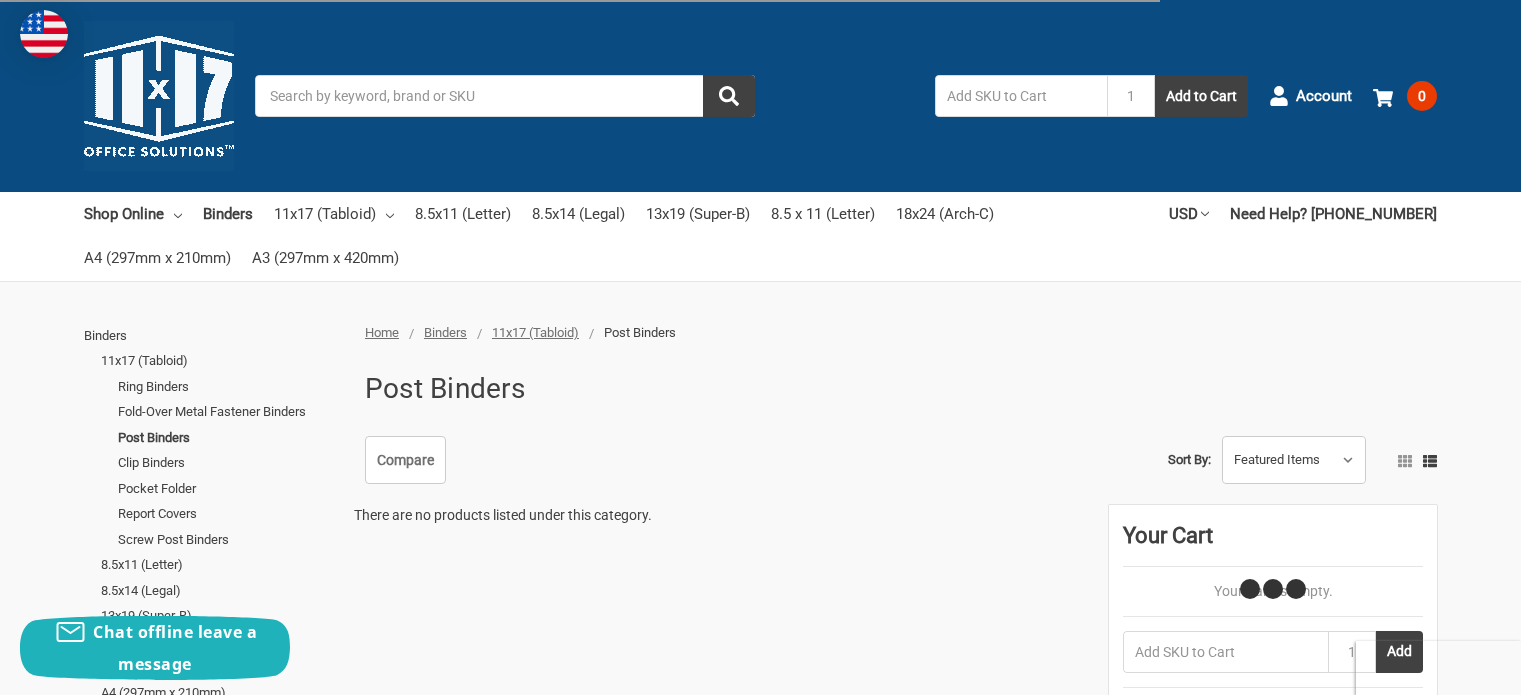 scroll, scrollTop: 333, scrollLeft: 0, axis: vertical 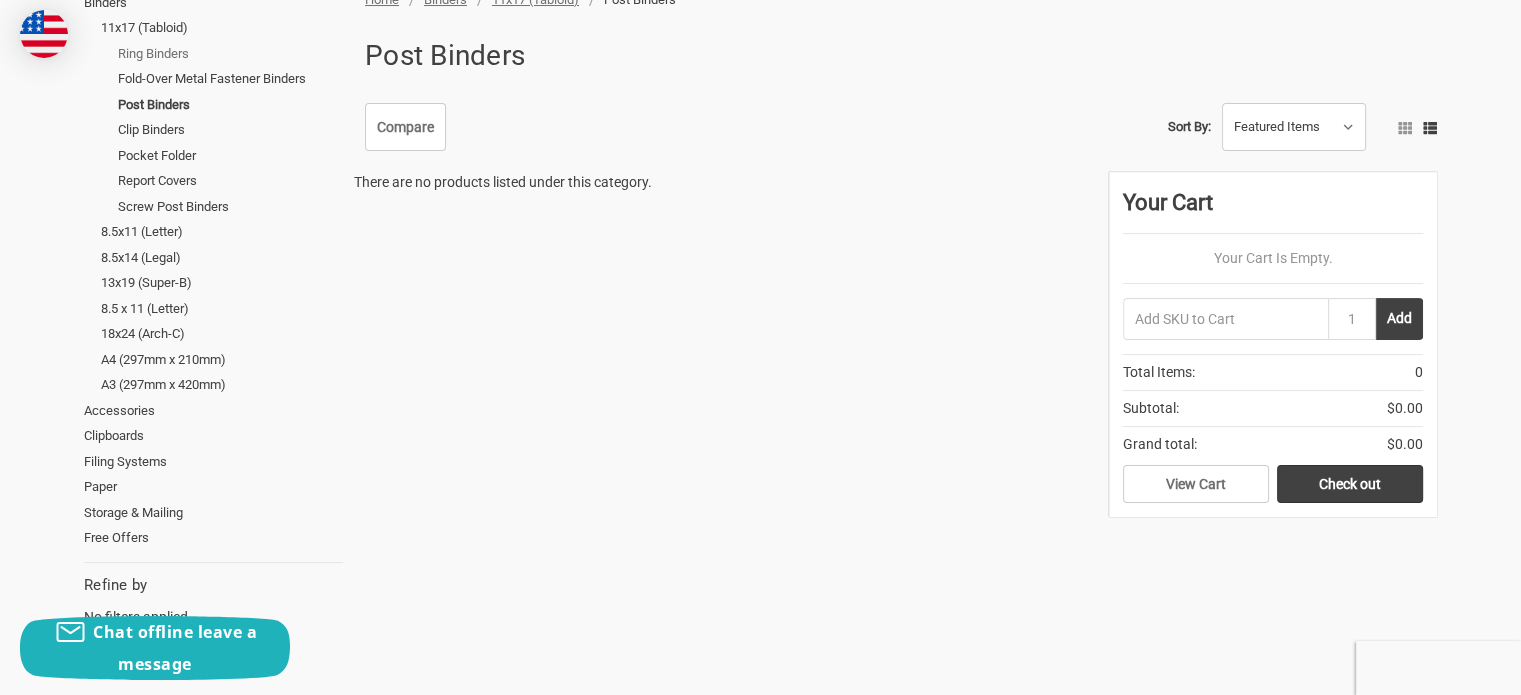 click on "Ring Binders" at bounding box center [230, 54] 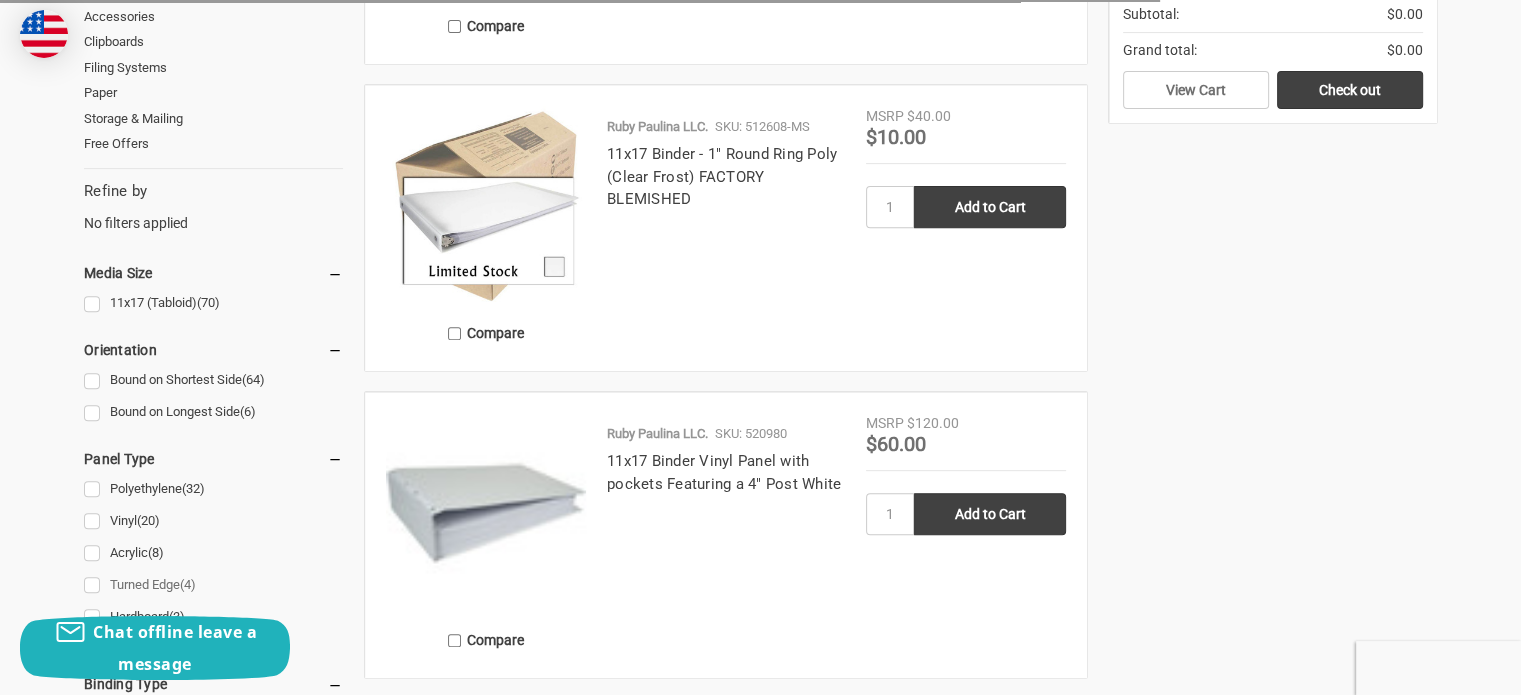 scroll, scrollTop: 0, scrollLeft: 0, axis: both 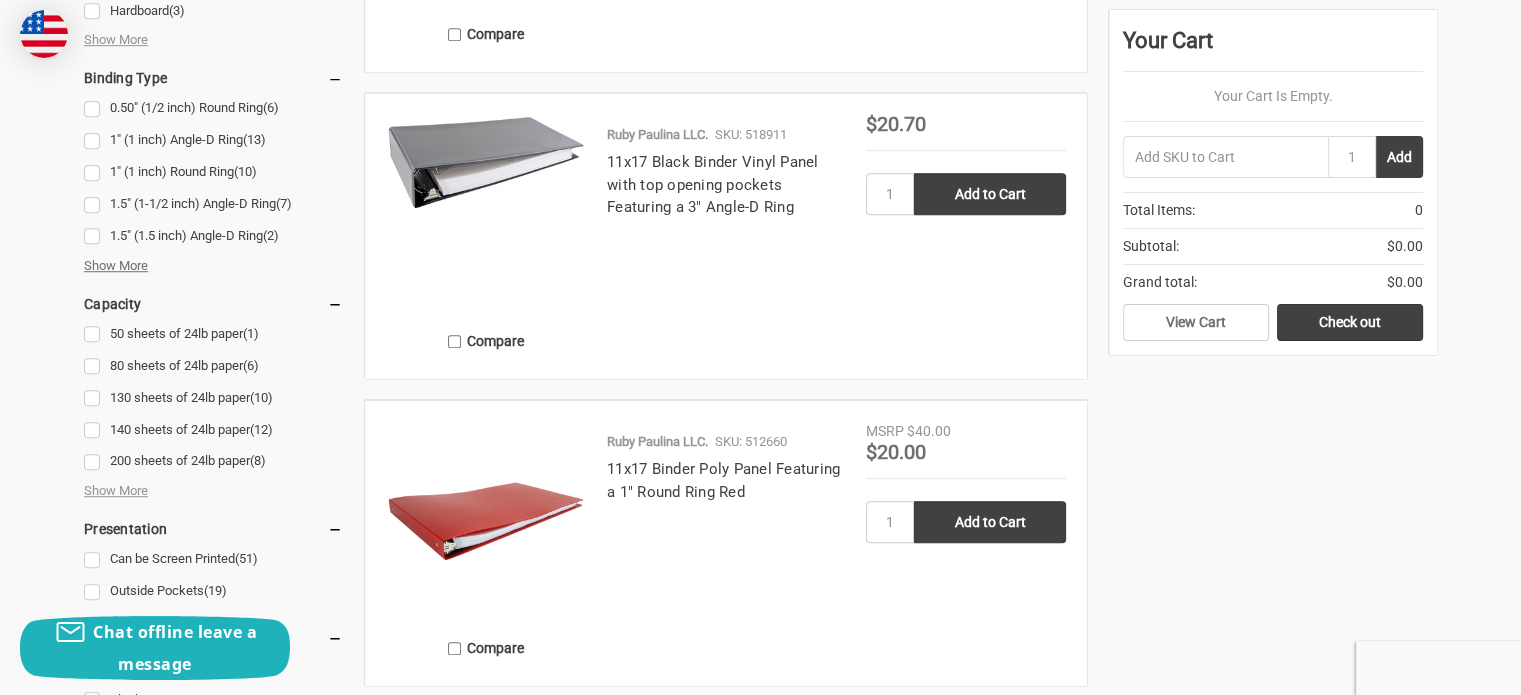 click on "Show More" at bounding box center (116, 266) 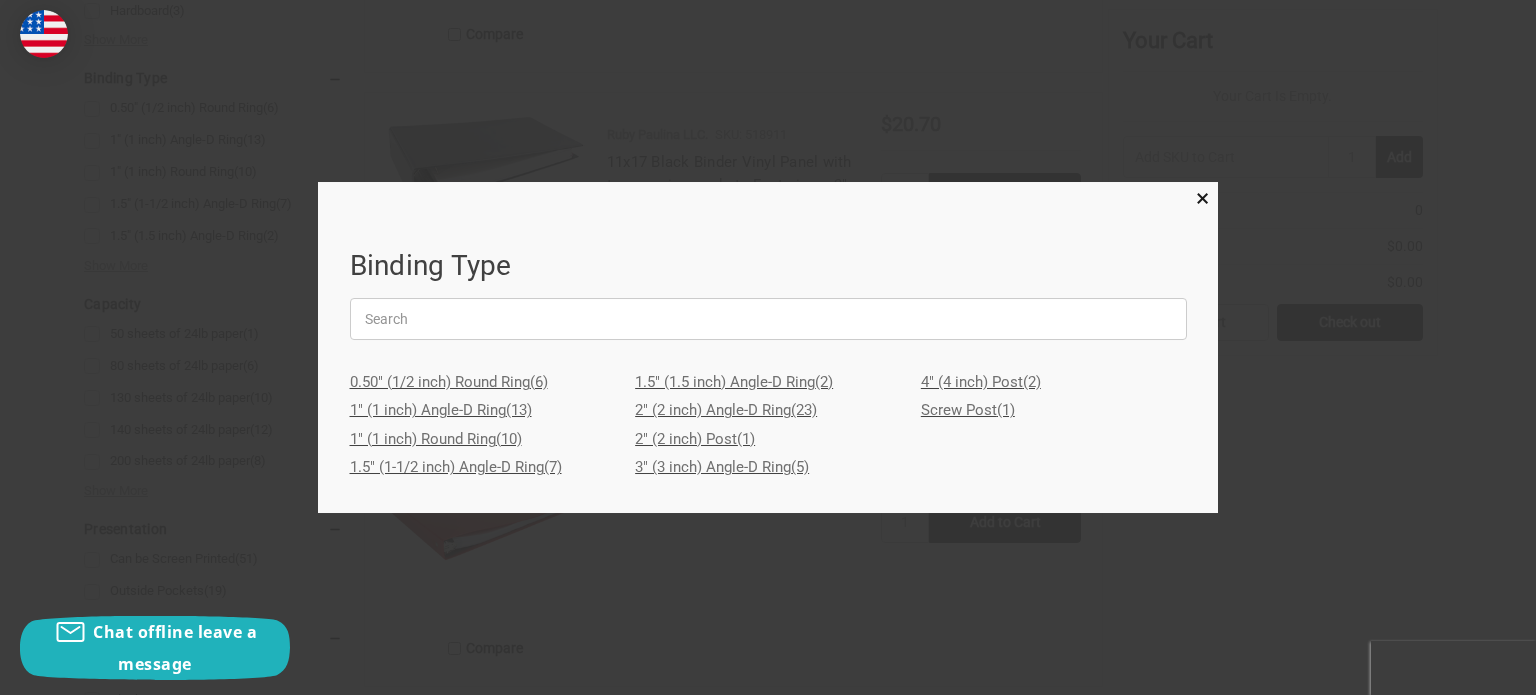 click on "4" (4 inch) Post
(2)" at bounding box center (1054, 382) 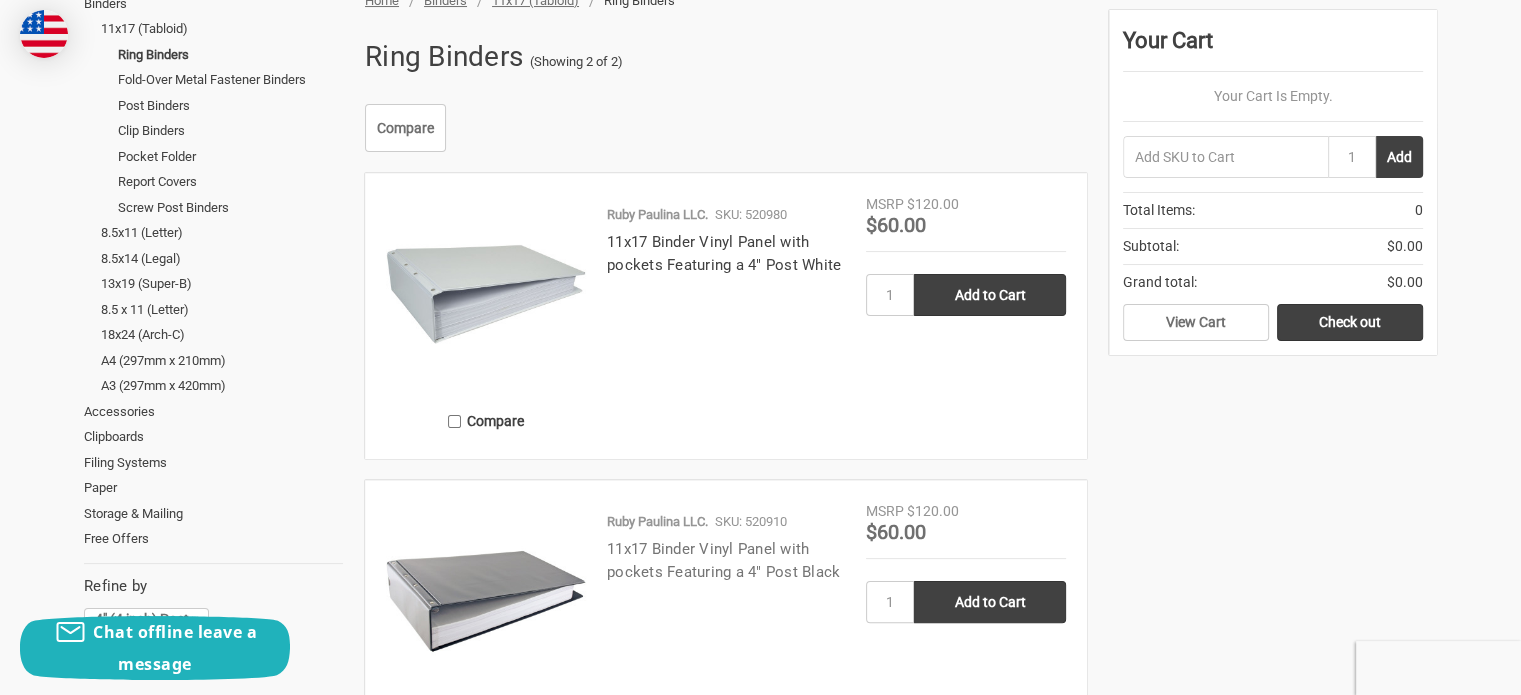 scroll, scrollTop: 500, scrollLeft: 0, axis: vertical 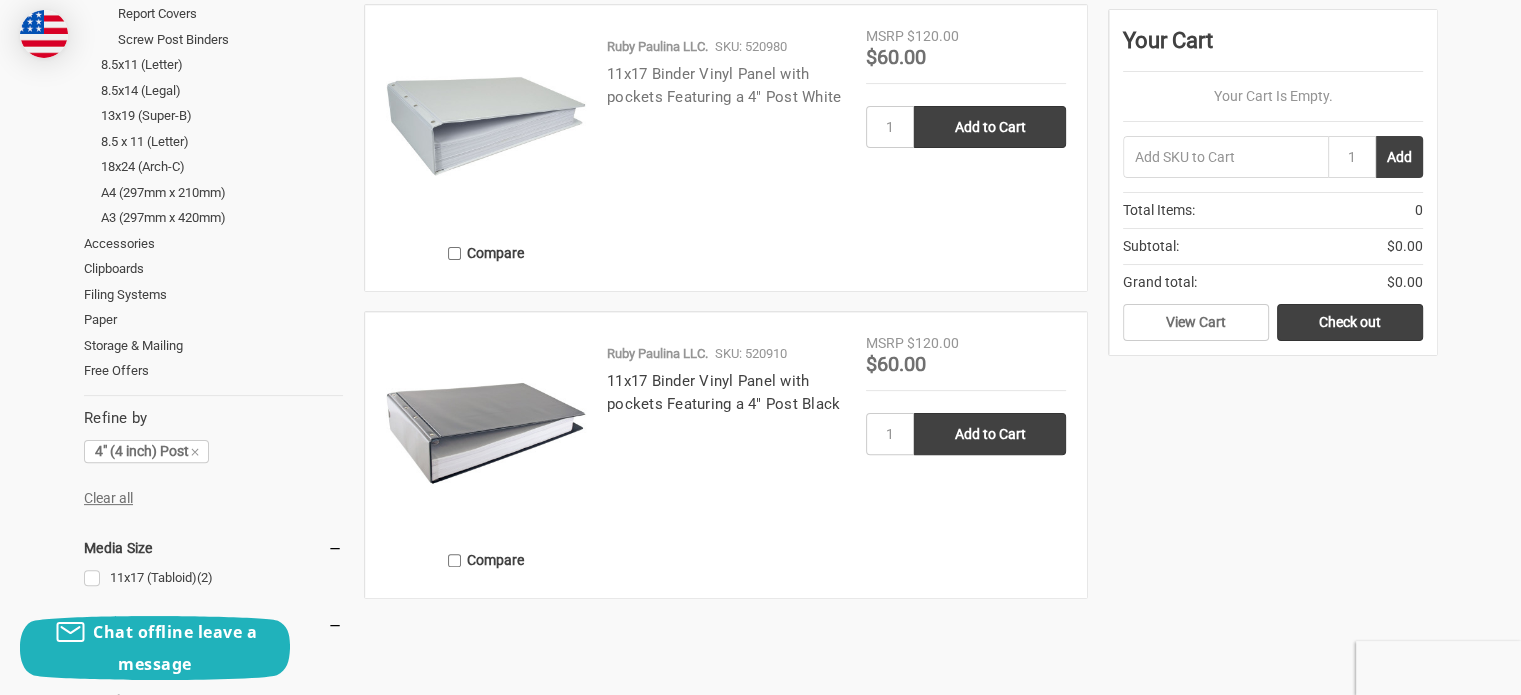 click on "11x17 Binder Vinyl Panel with pockets Featuring a 4" Post White" at bounding box center (724, 85) 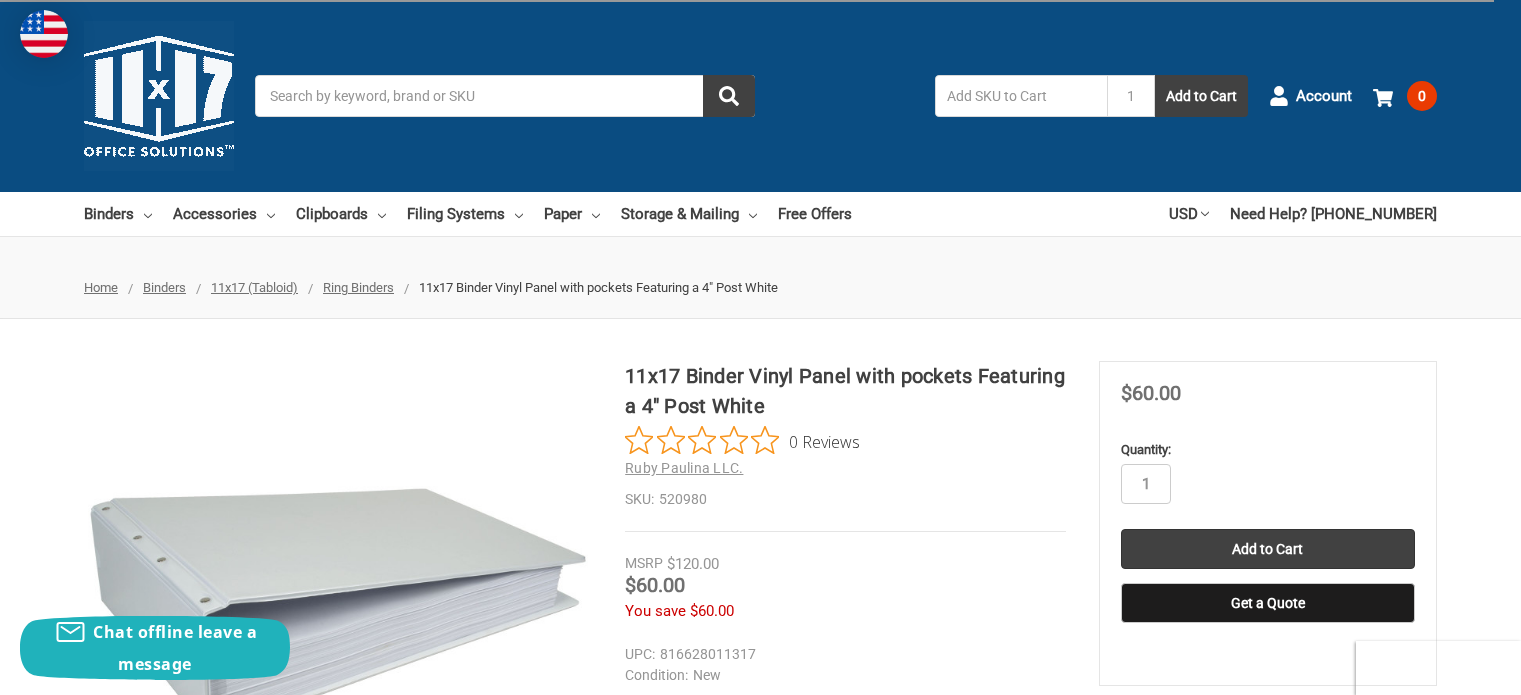scroll, scrollTop: 833, scrollLeft: 0, axis: vertical 